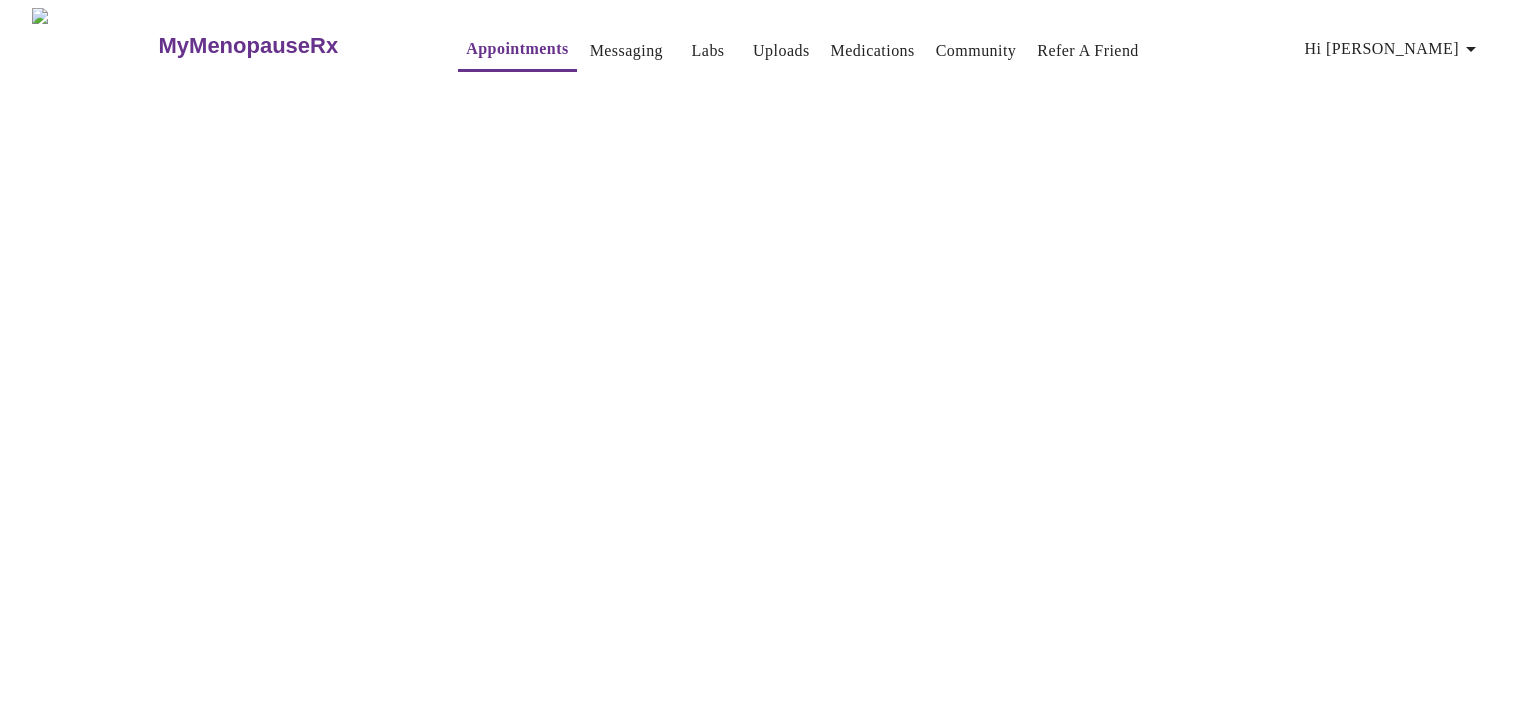 scroll, scrollTop: 0, scrollLeft: 0, axis: both 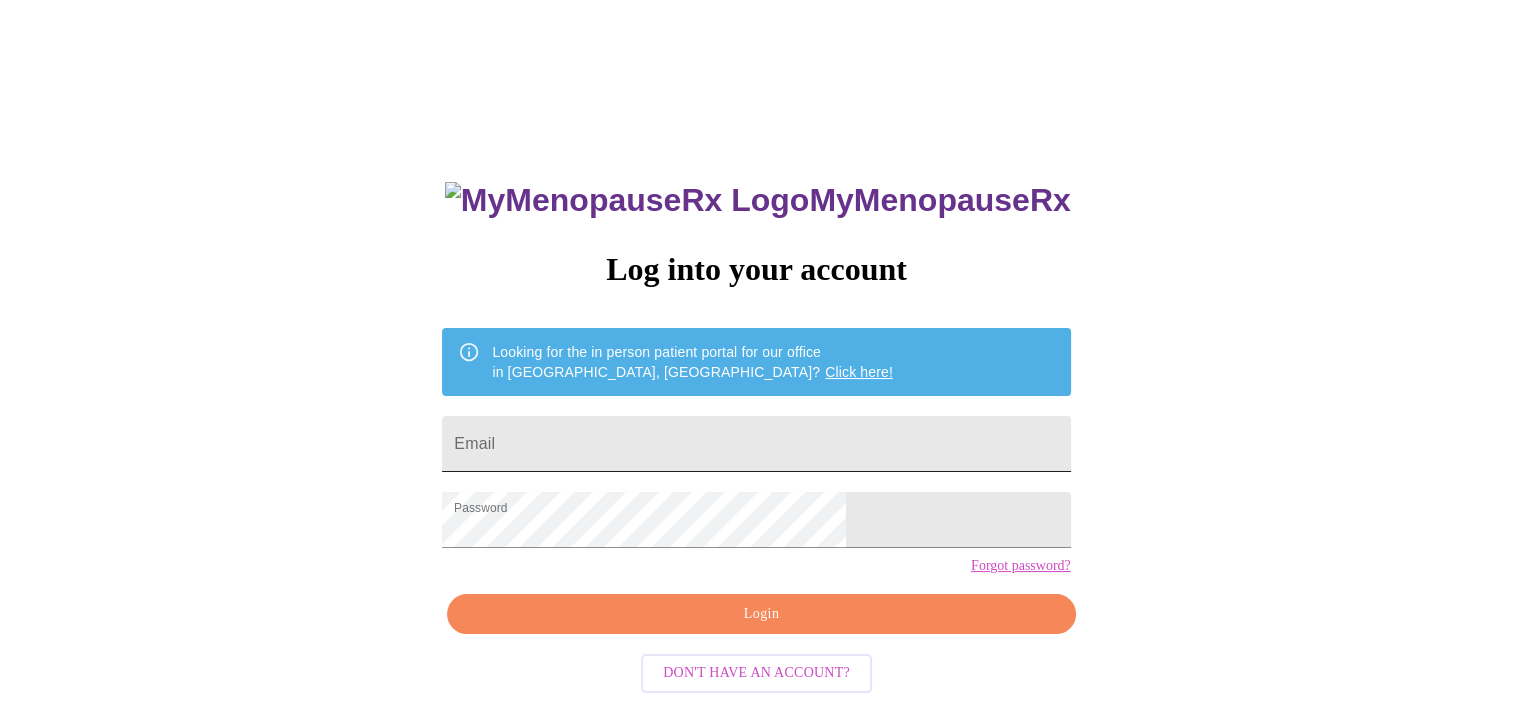 click on "Email" at bounding box center (756, 444) 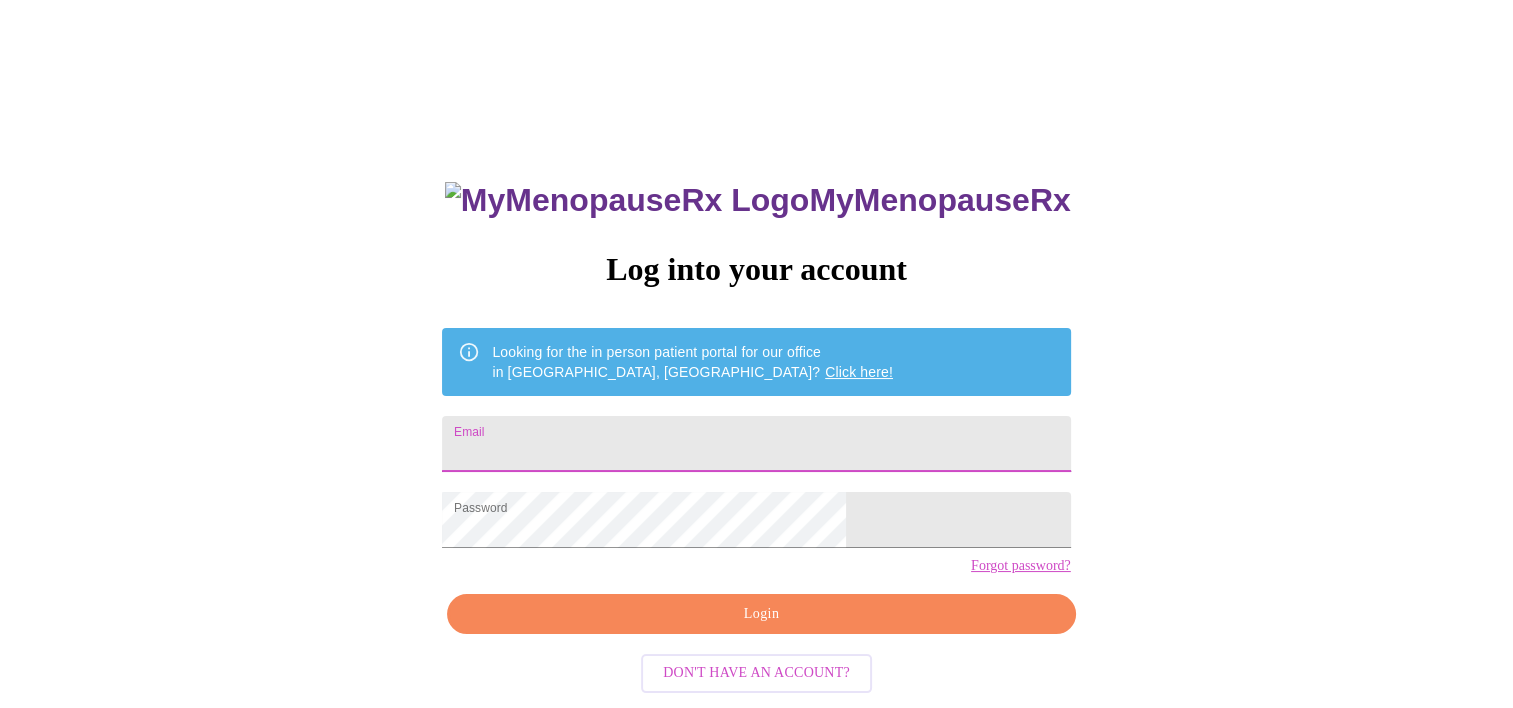 type on "mcconnellamanda044@gmail.com" 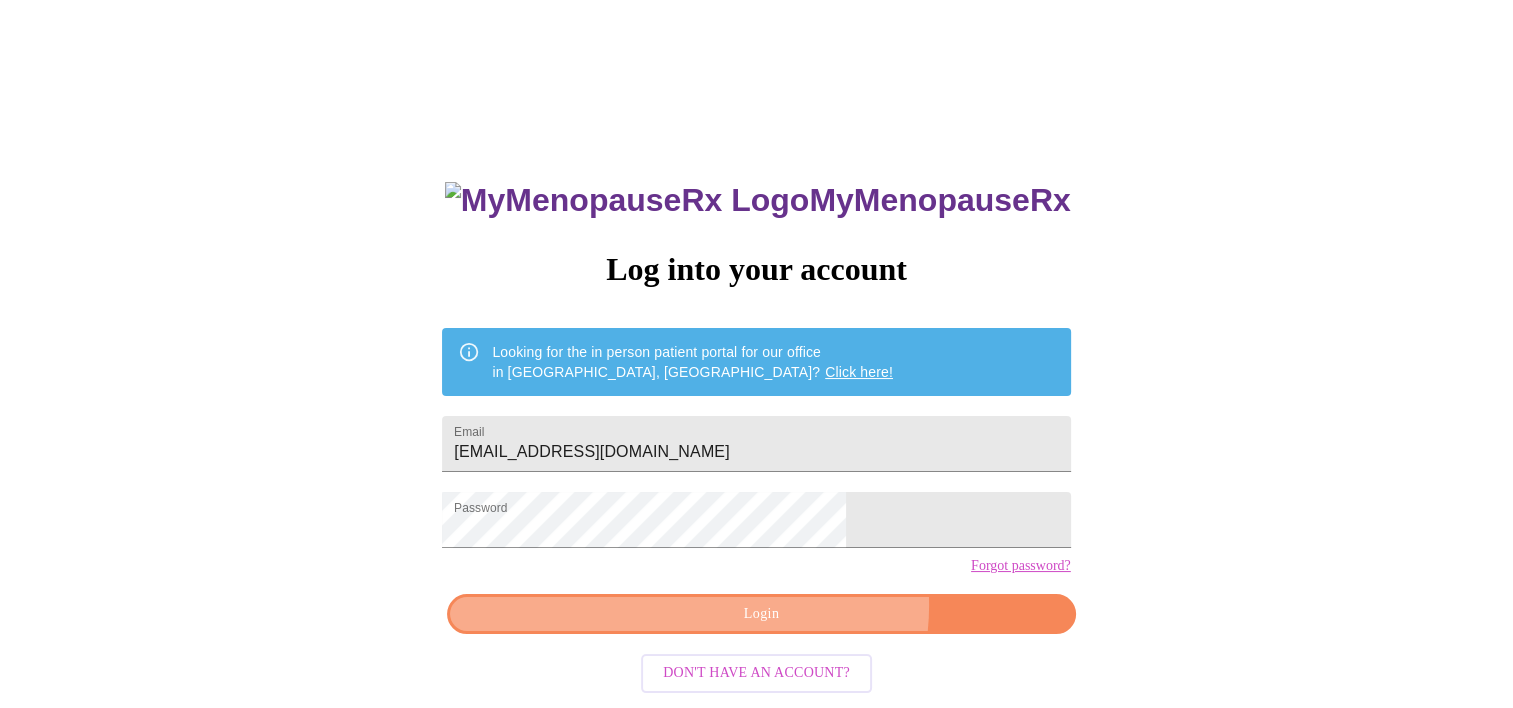 click on "Login" at bounding box center [761, 614] 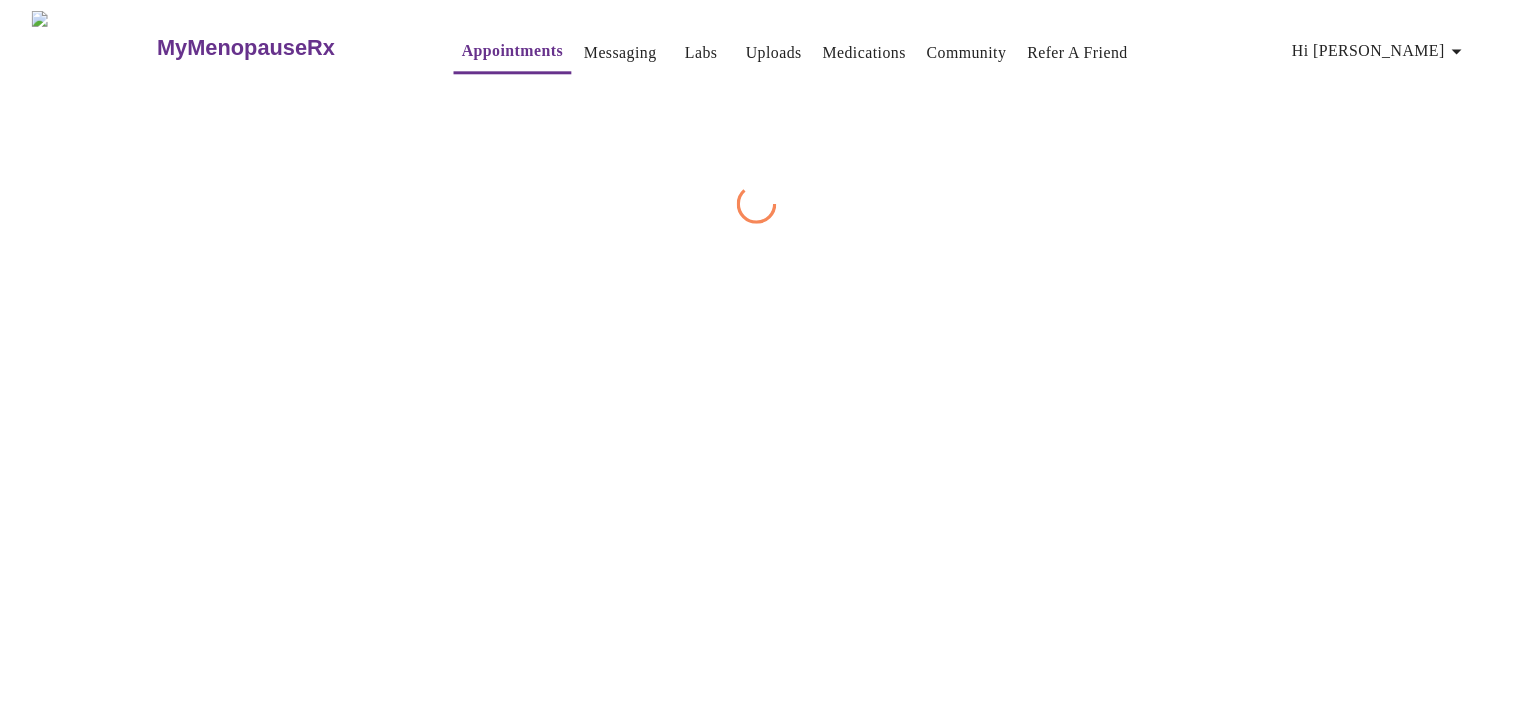 scroll, scrollTop: 0, scrollLeft: 0, axis: both 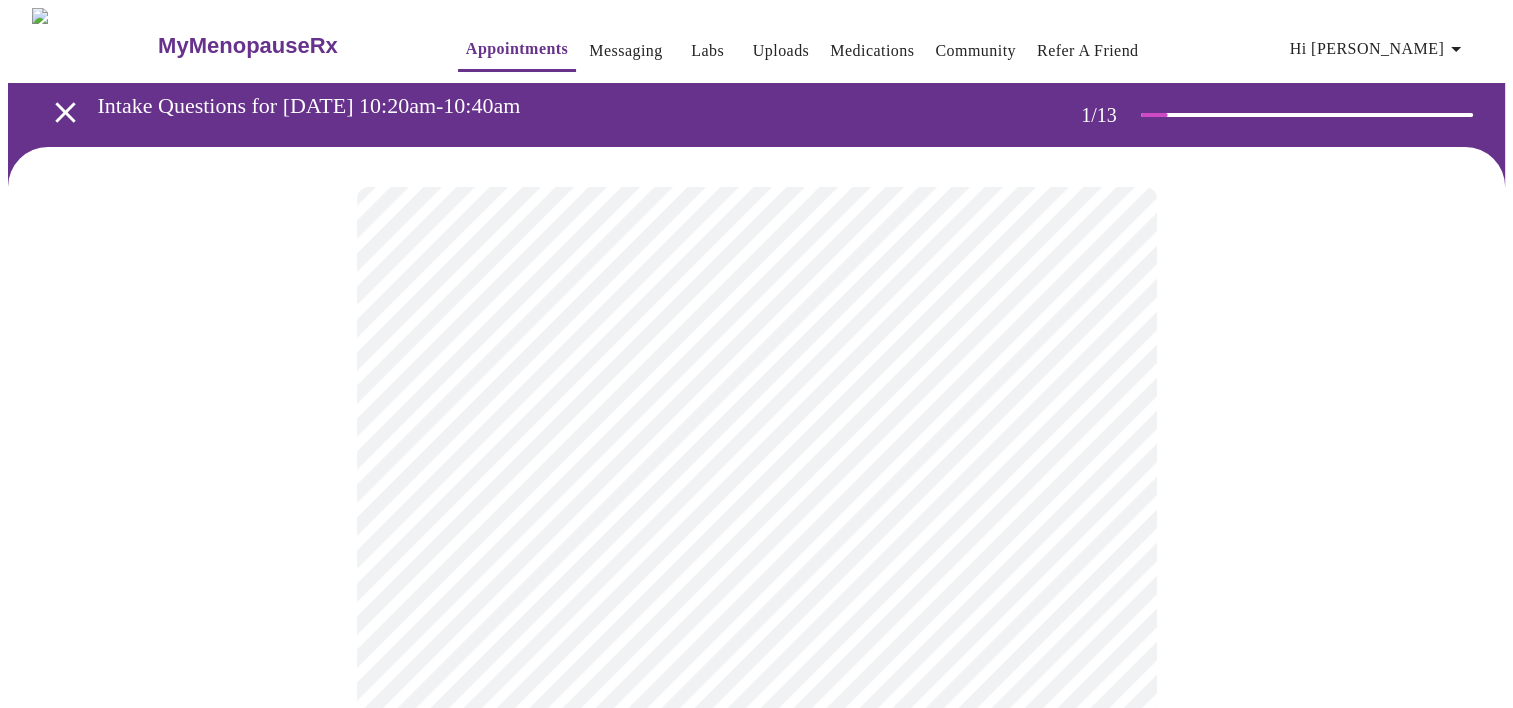 click on "Messaging" at bounding box center (625, 51) 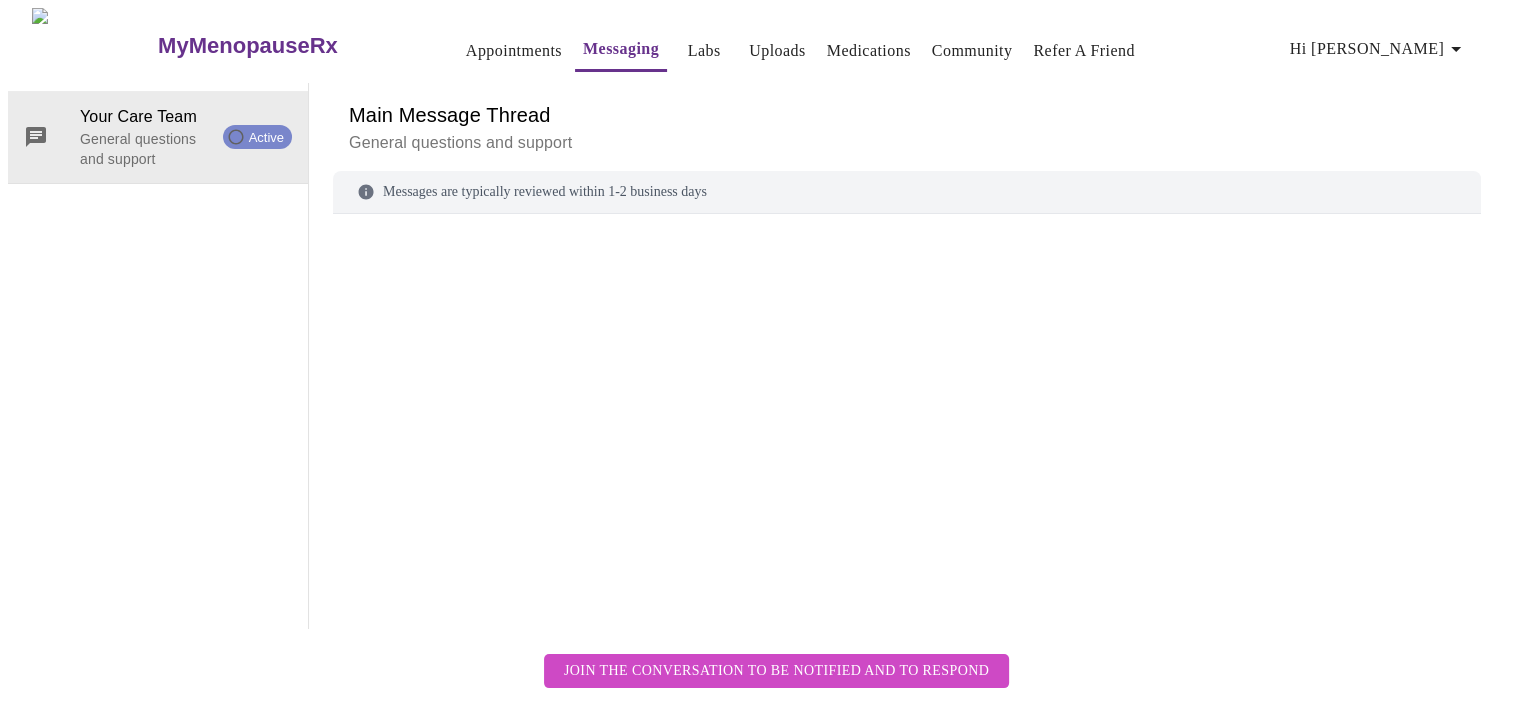 scroll, scrollTop: 75, scrollLeft: 0, axis: vertical 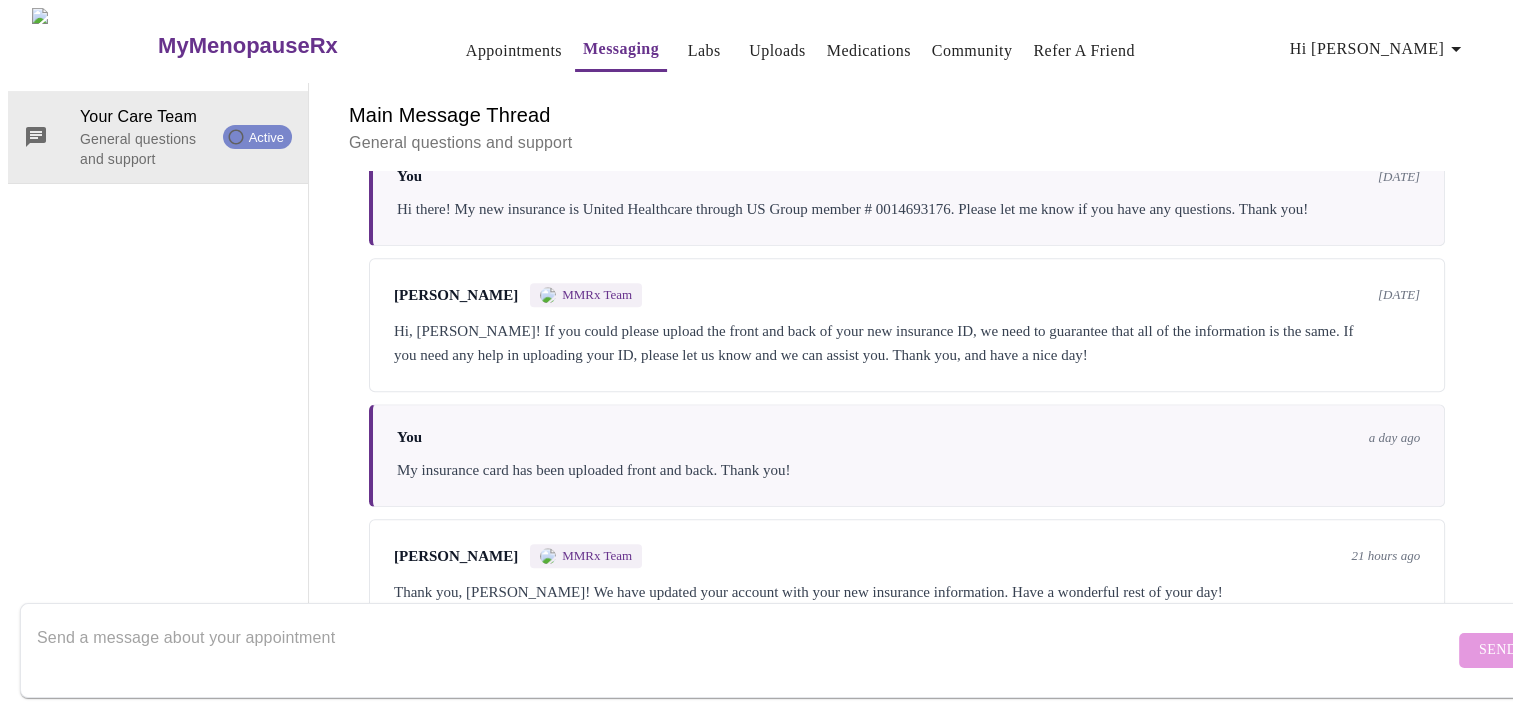 drag, startPoint x: 467, startPoint y: 638, endPoint x: 464, endPoint y: 621, distance: 17.262676 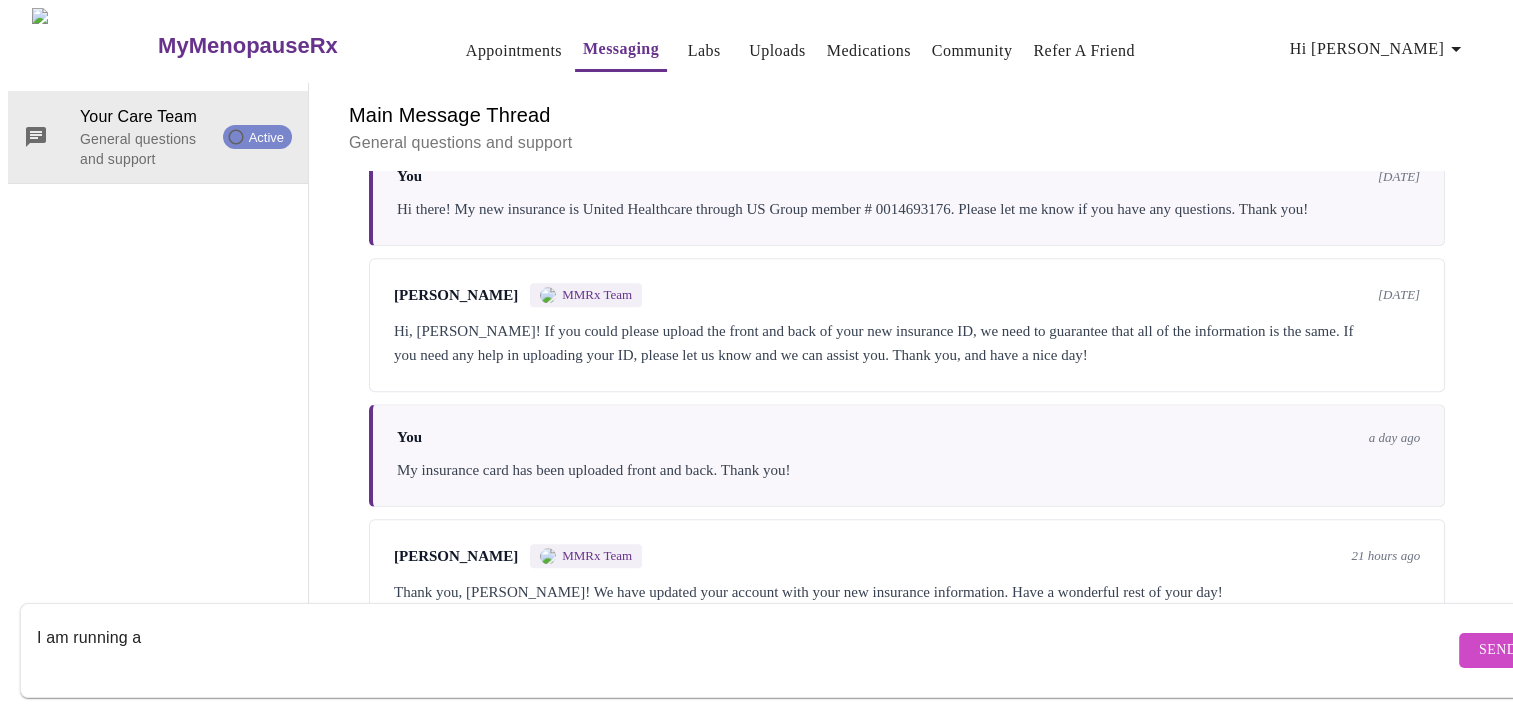 click on "I am running a" at bounding box center [745, 650] 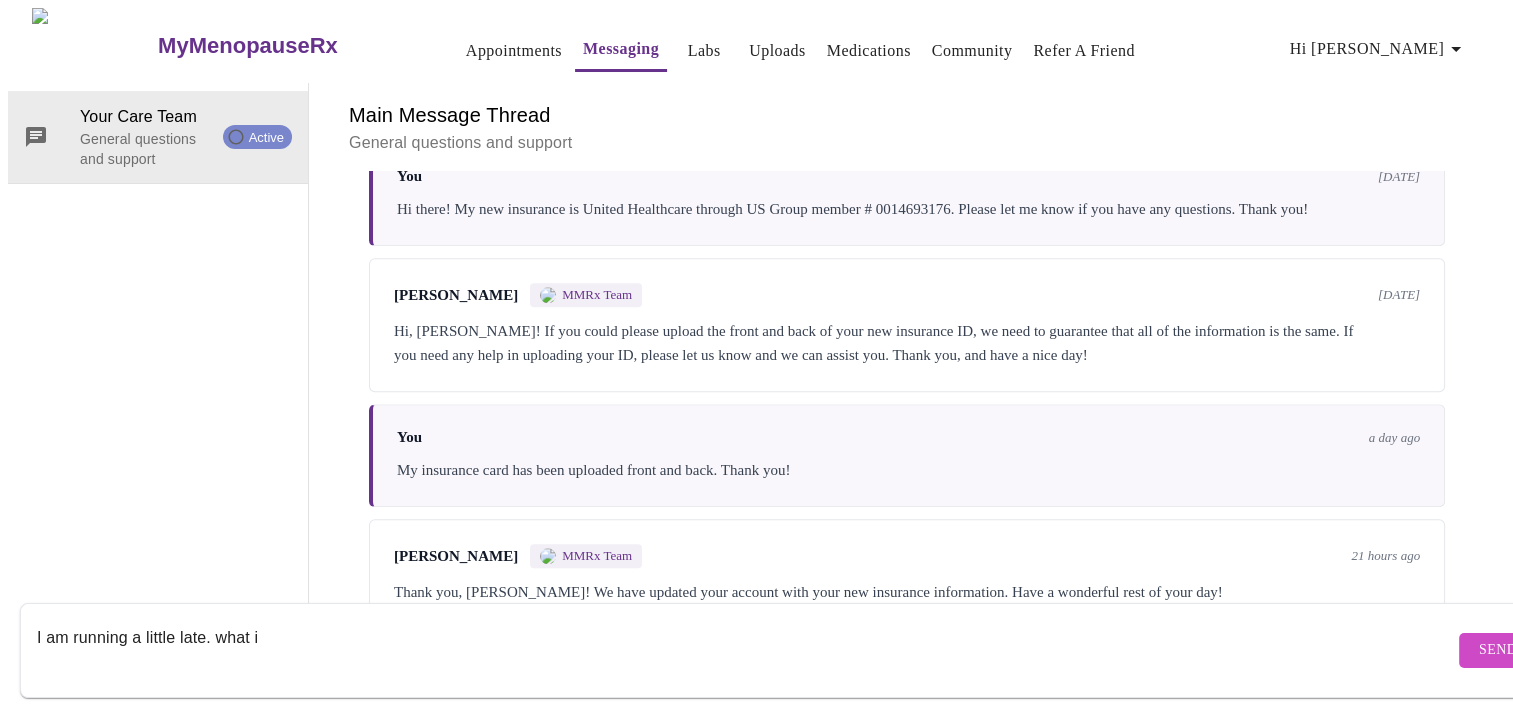 click on "Your Care Team General questions and support Active" at bounding box center (158, 356) 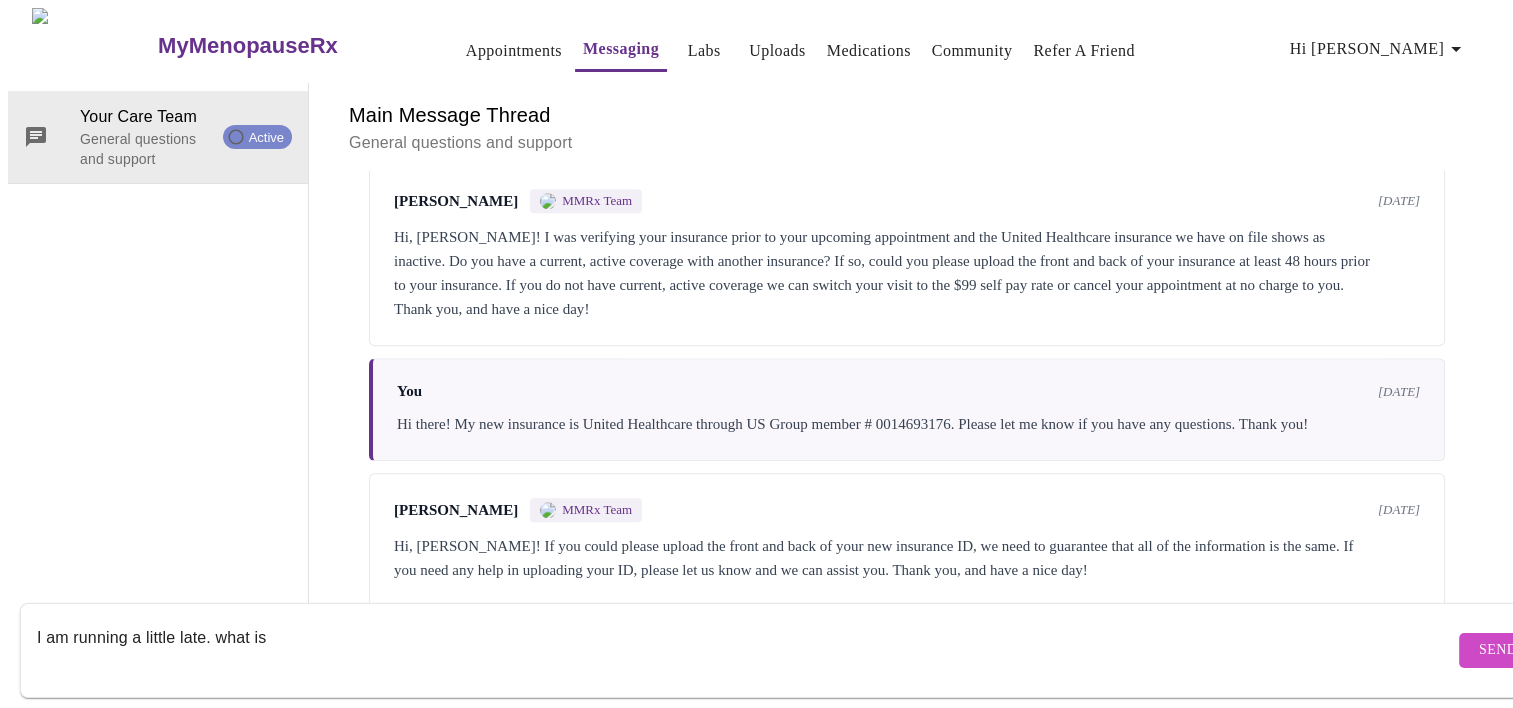 scroll, scrollTop: 953, scrollLeft: 0, axis: vertical 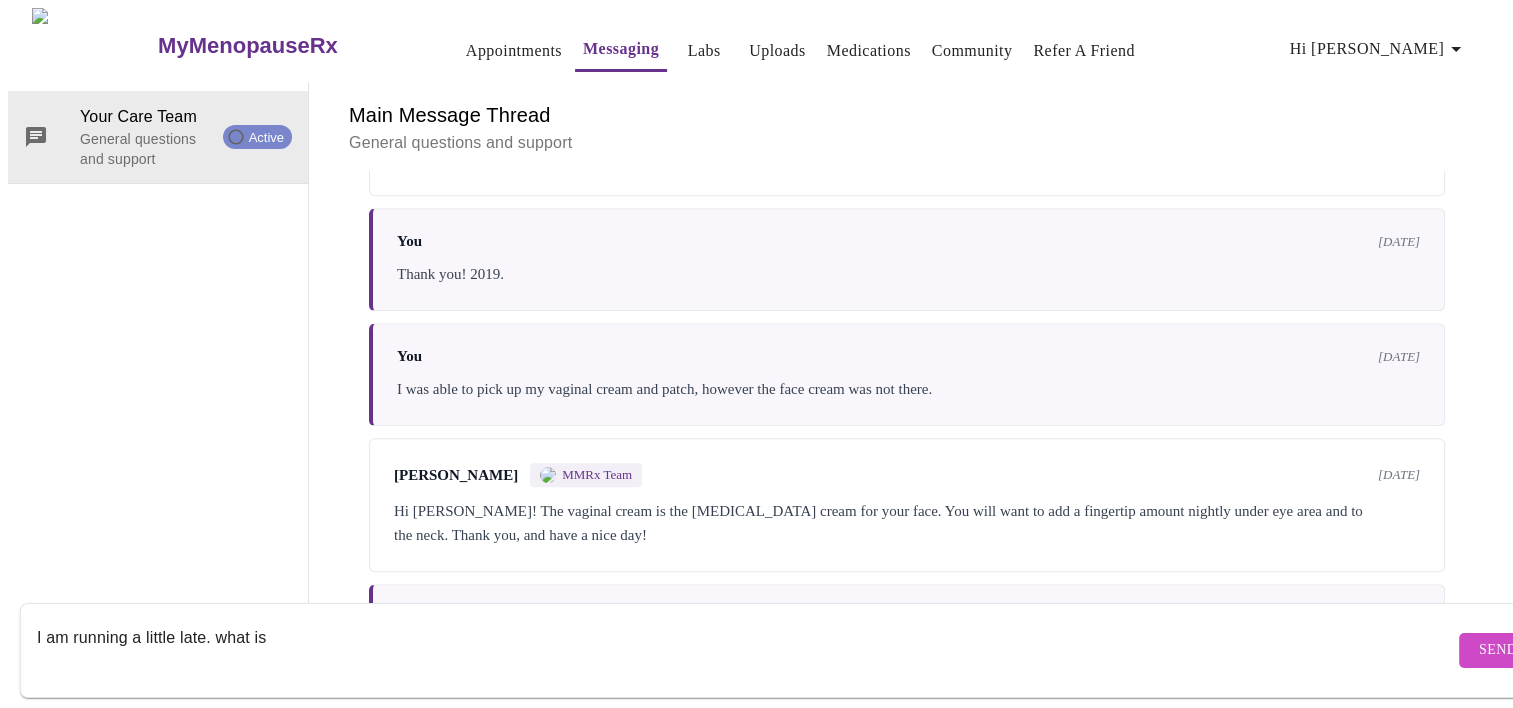 type on "I am running a little late. what is" 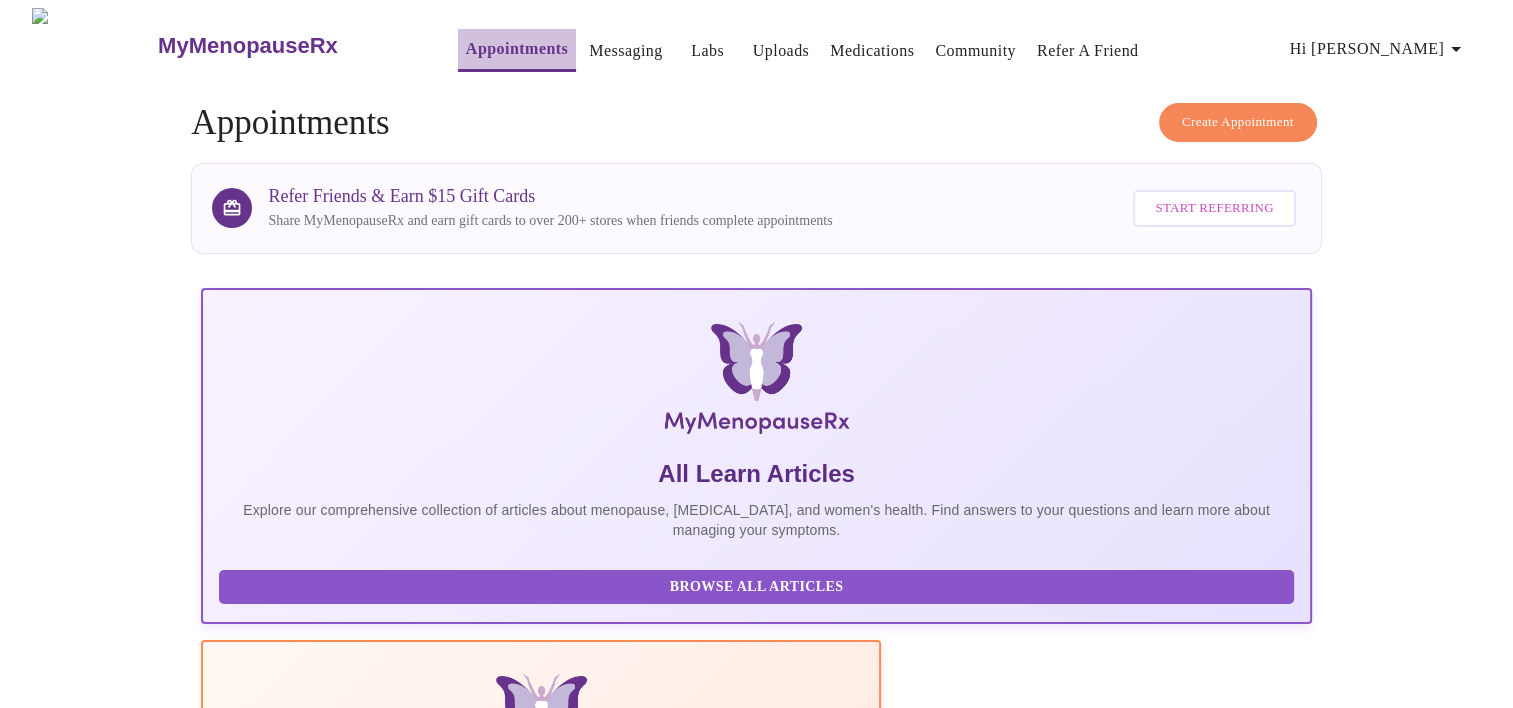 click on "Appointments" at bounding box center [517, 49] 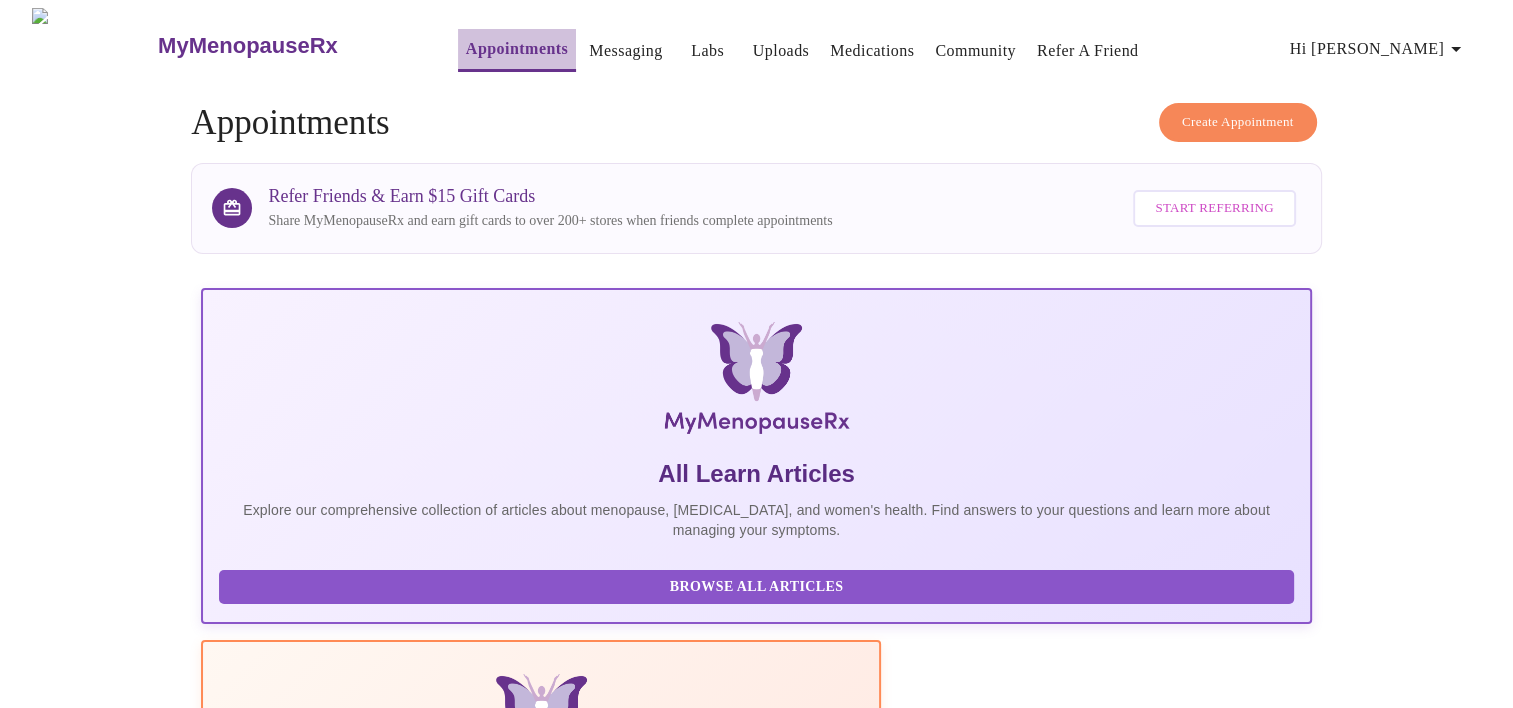 click on "Appointments" at bounding box center (517, 49) 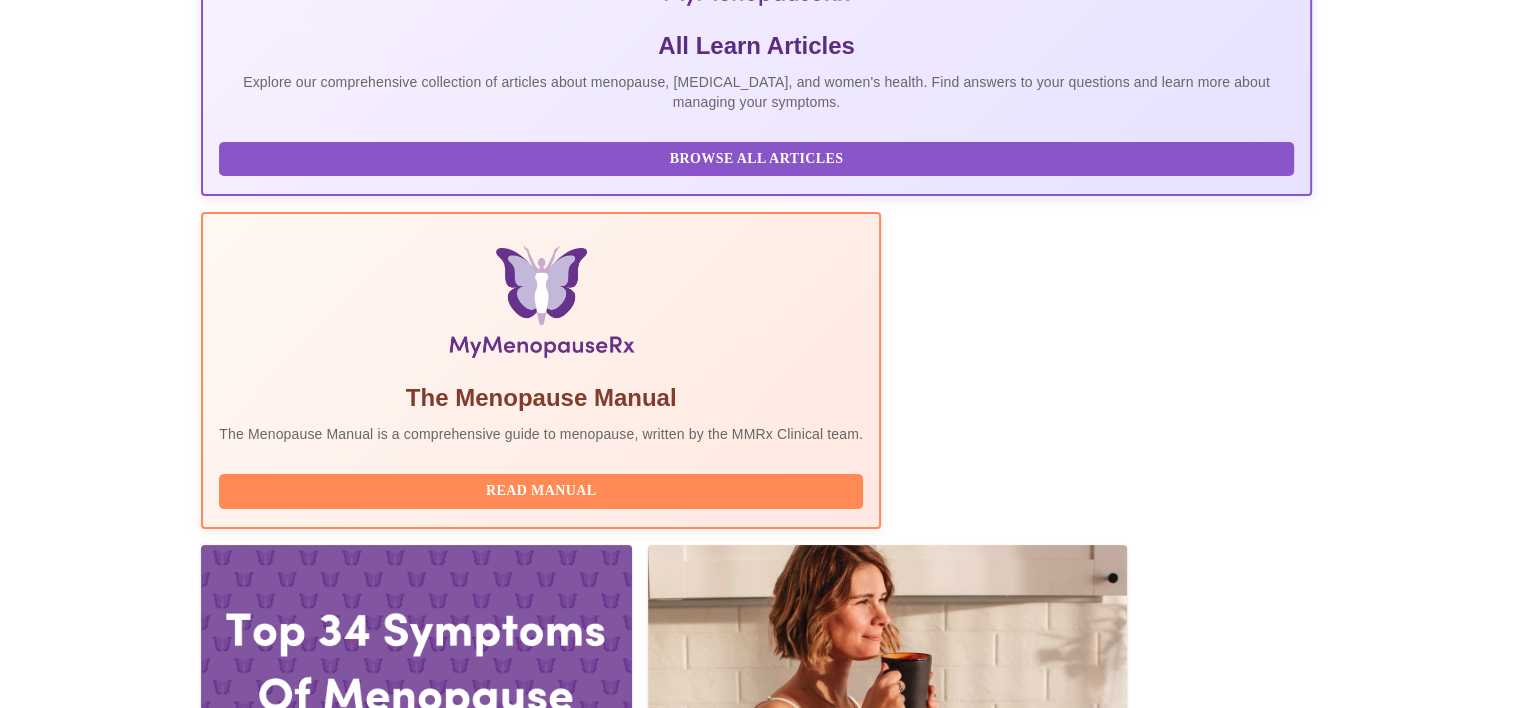 scroll, scrollTop: 443, scrollLeft: 0, axis: vertical 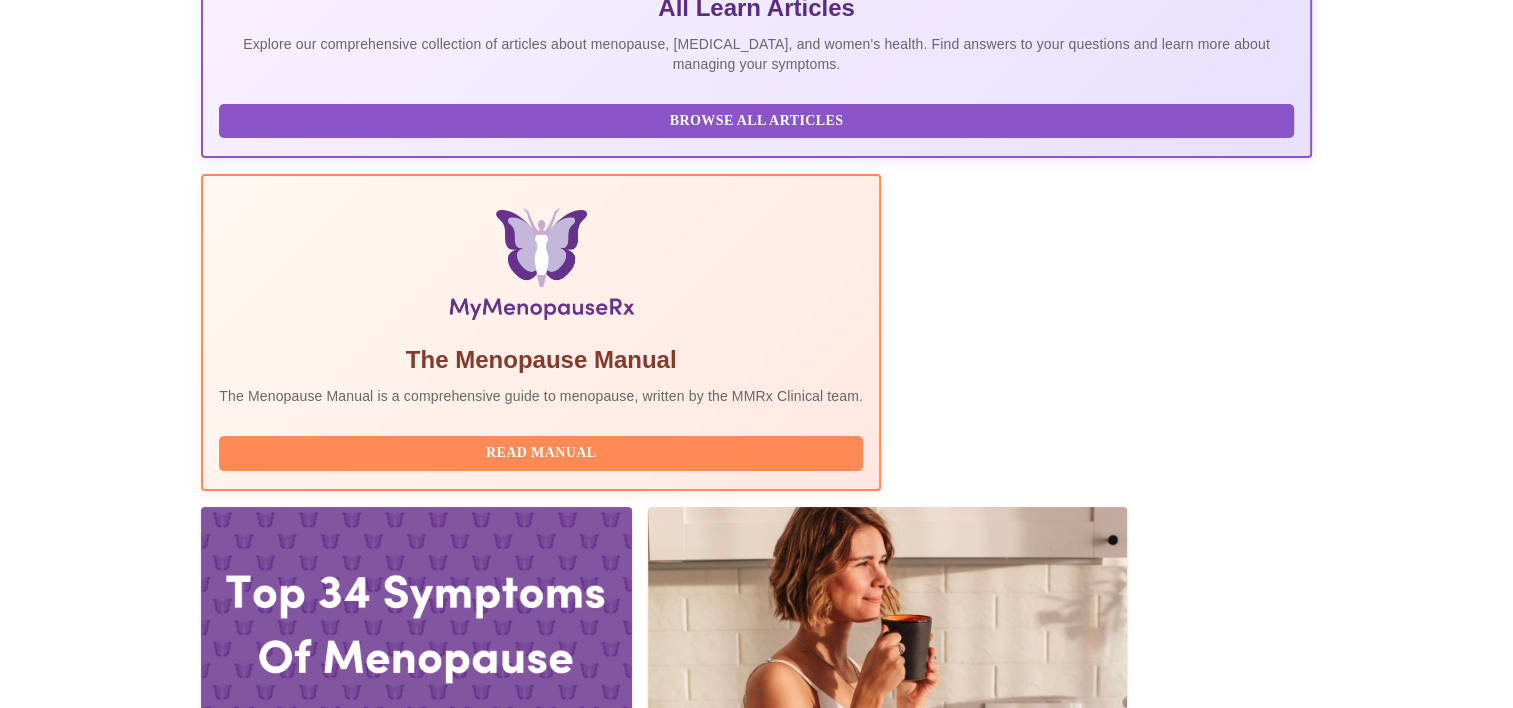 click on "Complete Pre-Assessment" at bounding box center (1176, 2086) 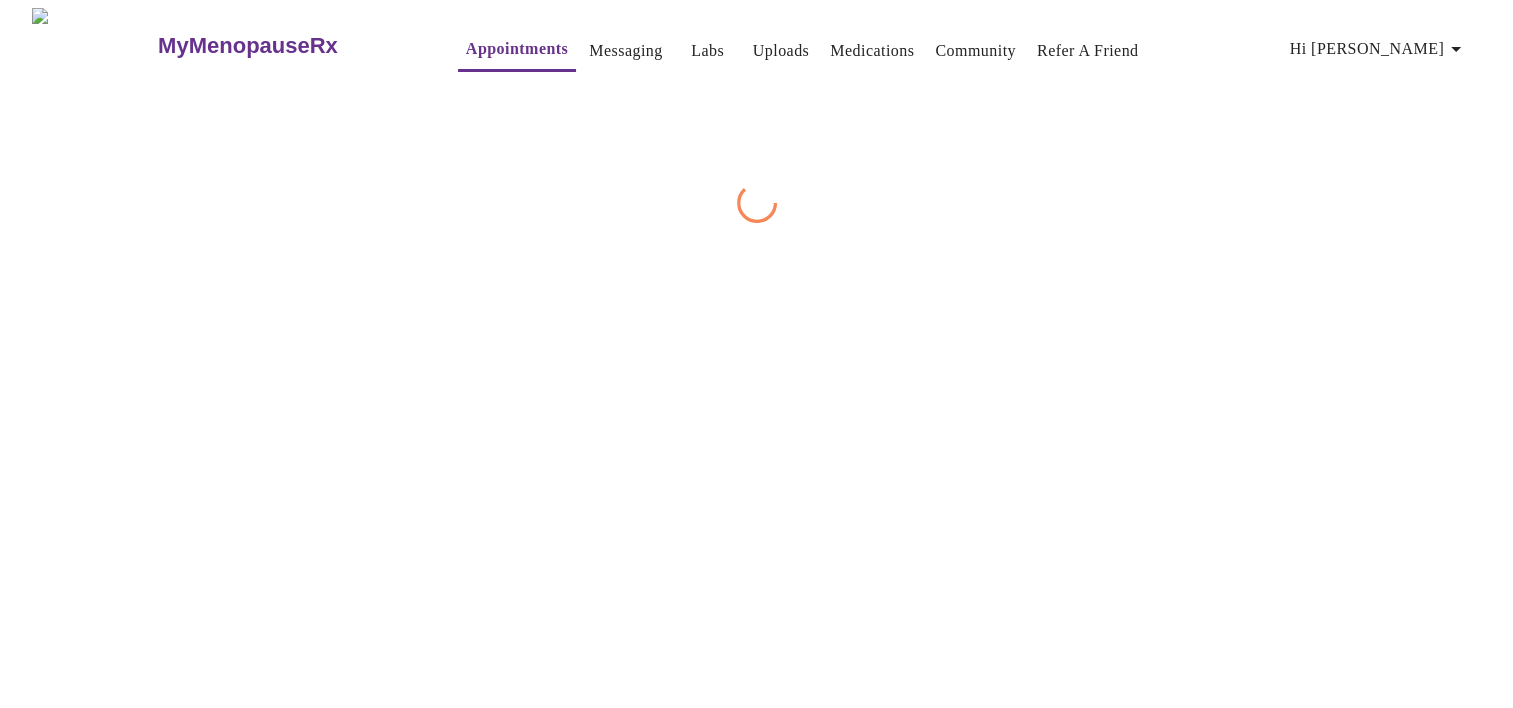 scroll, scrollTop: 0, scrollLeft: 0, axis: both 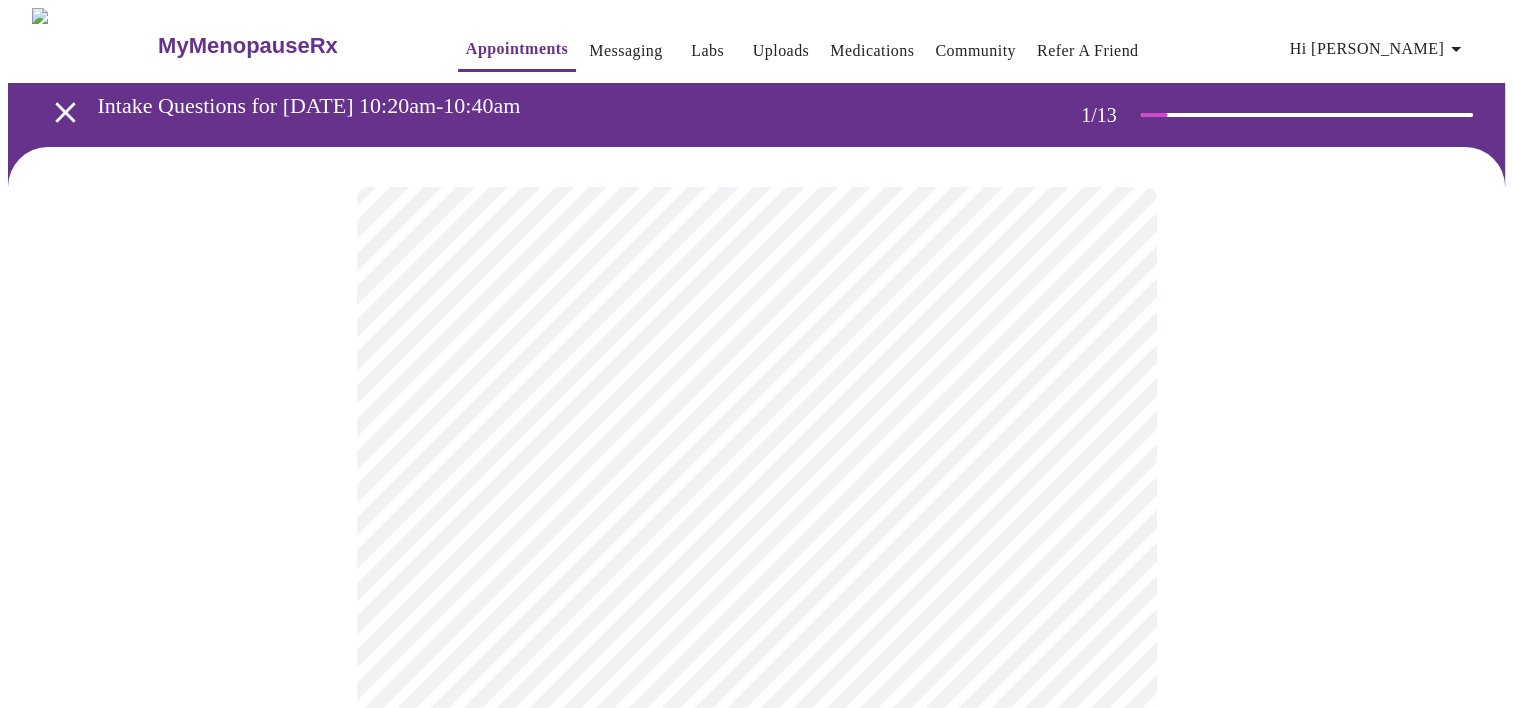 click on "MyMenopauseRx Appointments Messaging Labs Uploads Medications Community Refer a Friend Hi [PERSON_NAME]   Intake Questions for [DATE] 10:20am-10:40am 1  /  13 Settings Billing Invoices Log out" at bounding box center [756, 920] 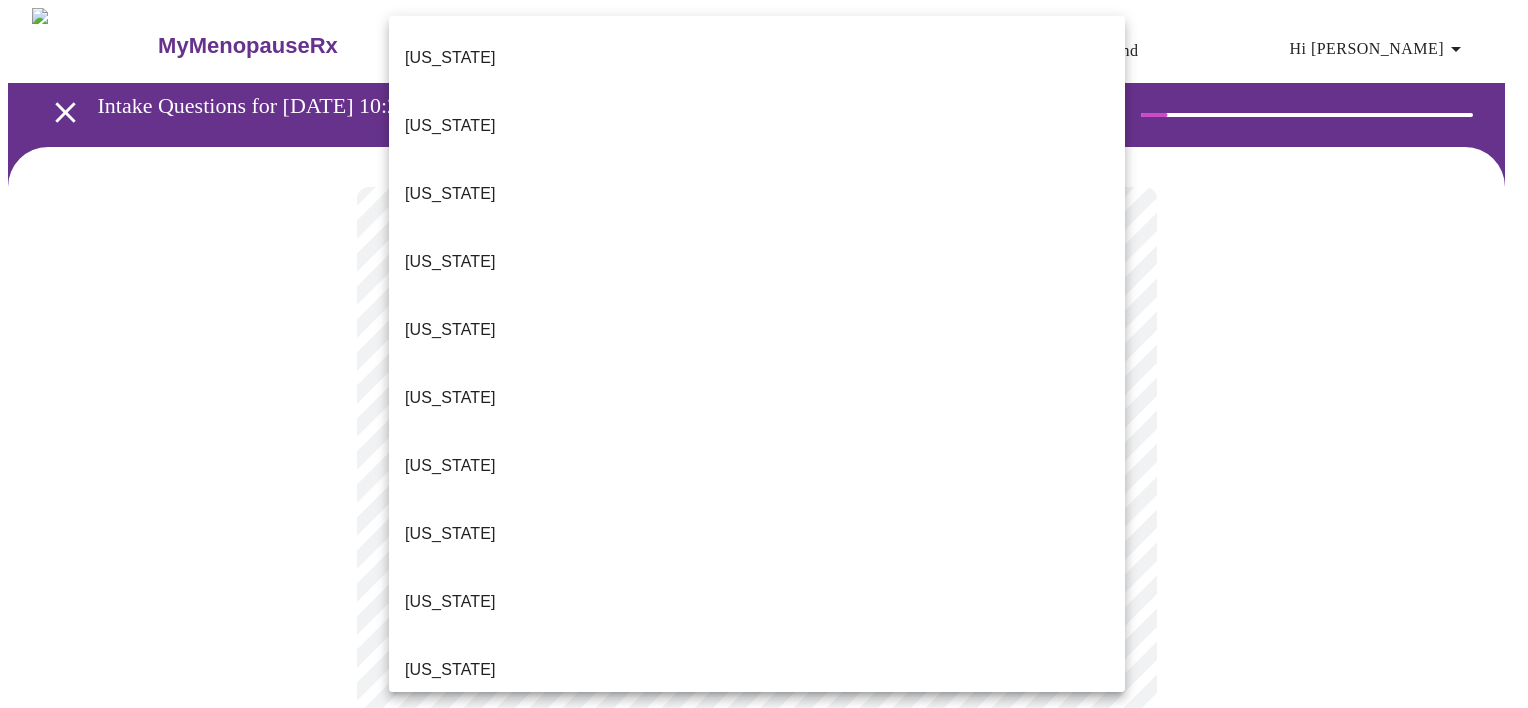 click on "[US_STATE]" at bounding box center [757, 670] 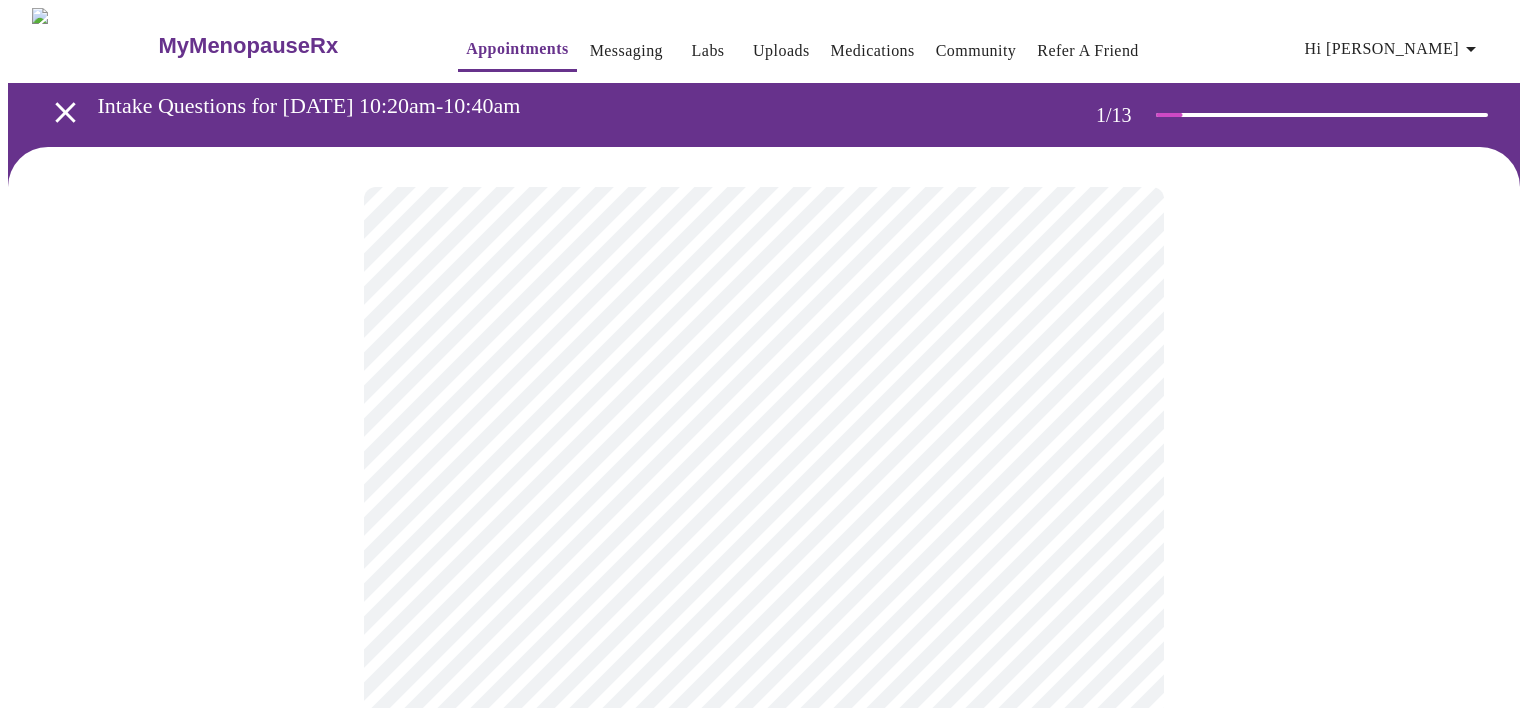 click on "MyMenopauseRx Appointments Messaging Labs Uploads Medications Community Refer a Friend Hi [PERSON_NAME]   Intake Questions for [DATE] 10:20am-10:40am 1  /  13 Settings Billing Invoices Log out" at bounding box center [764, 914] 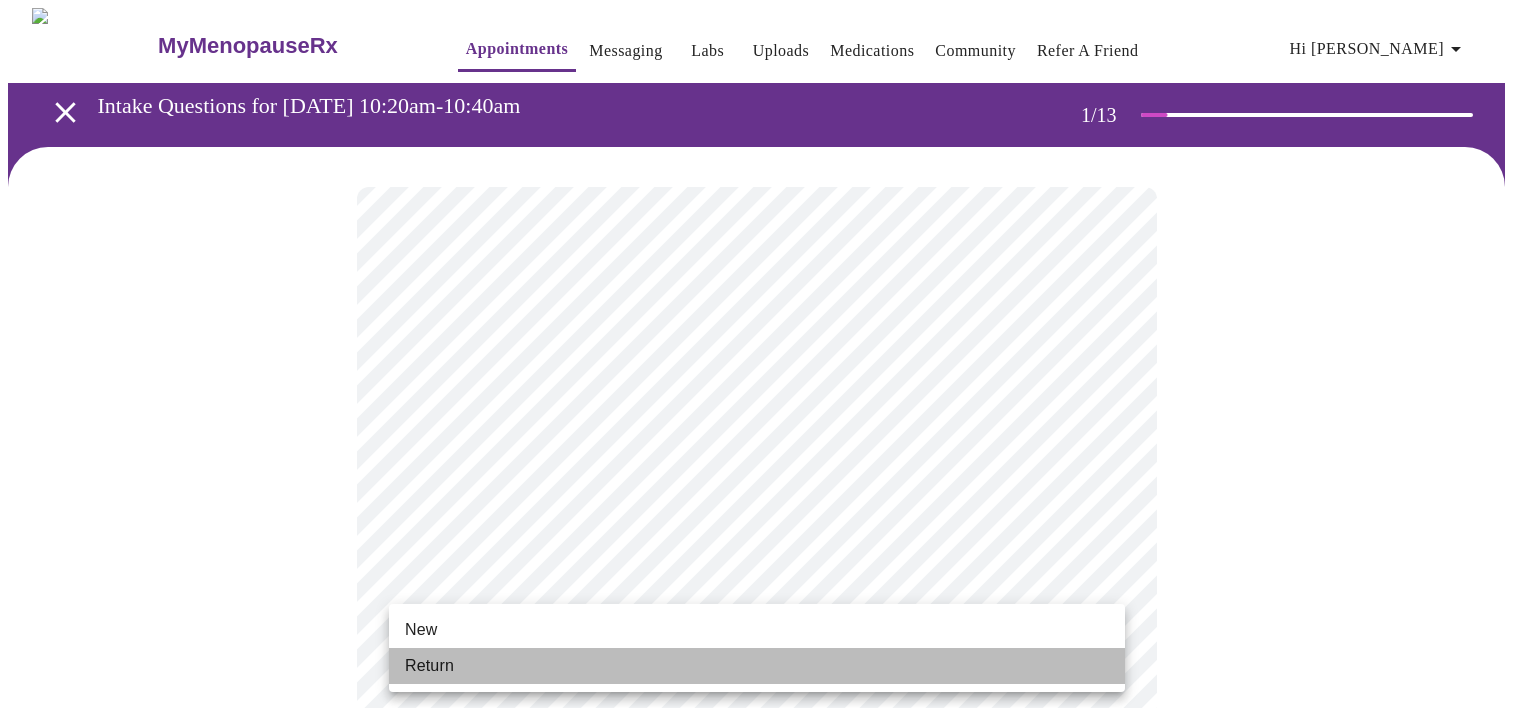 click on "Return" at bounding box center (757, 666) 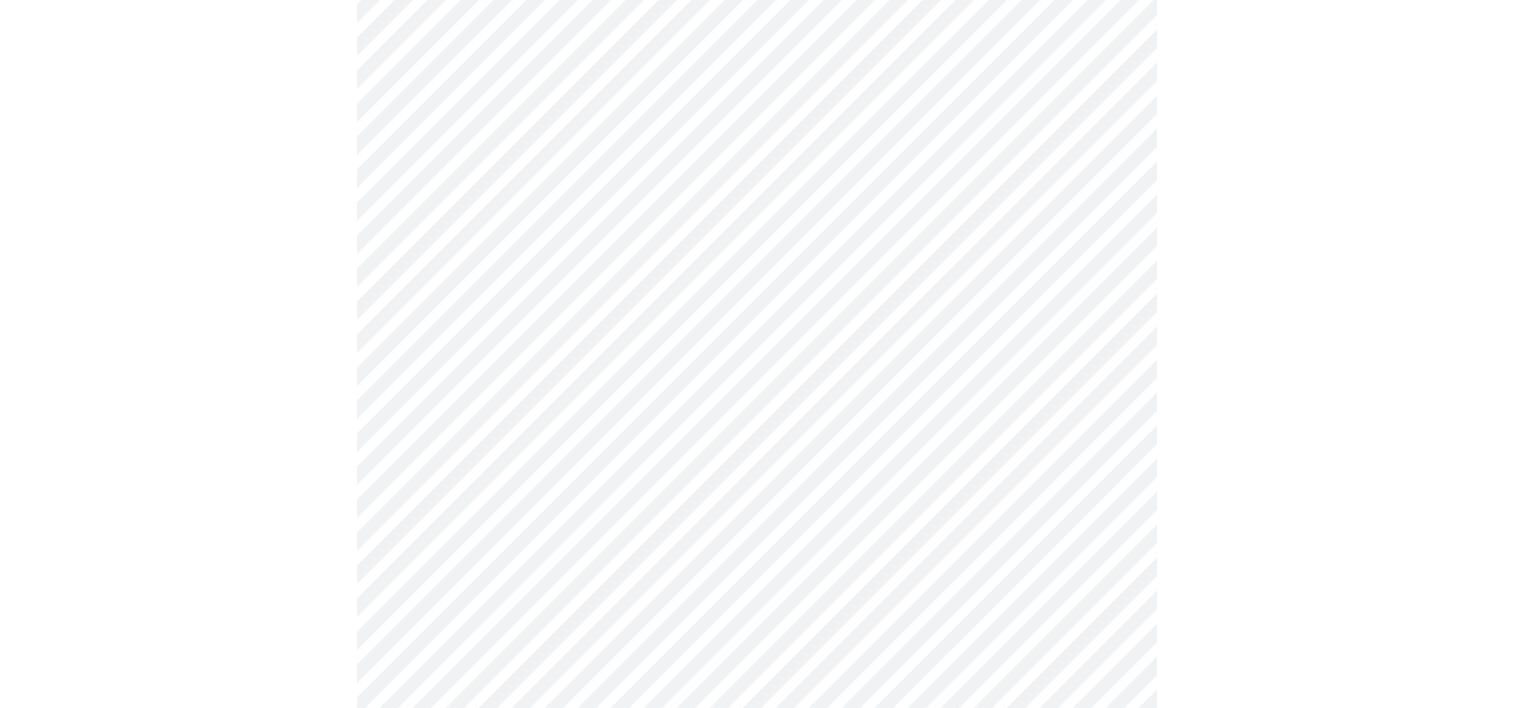 scroll, scrollTop: 256, scrollLeft: 0, axis: vertical 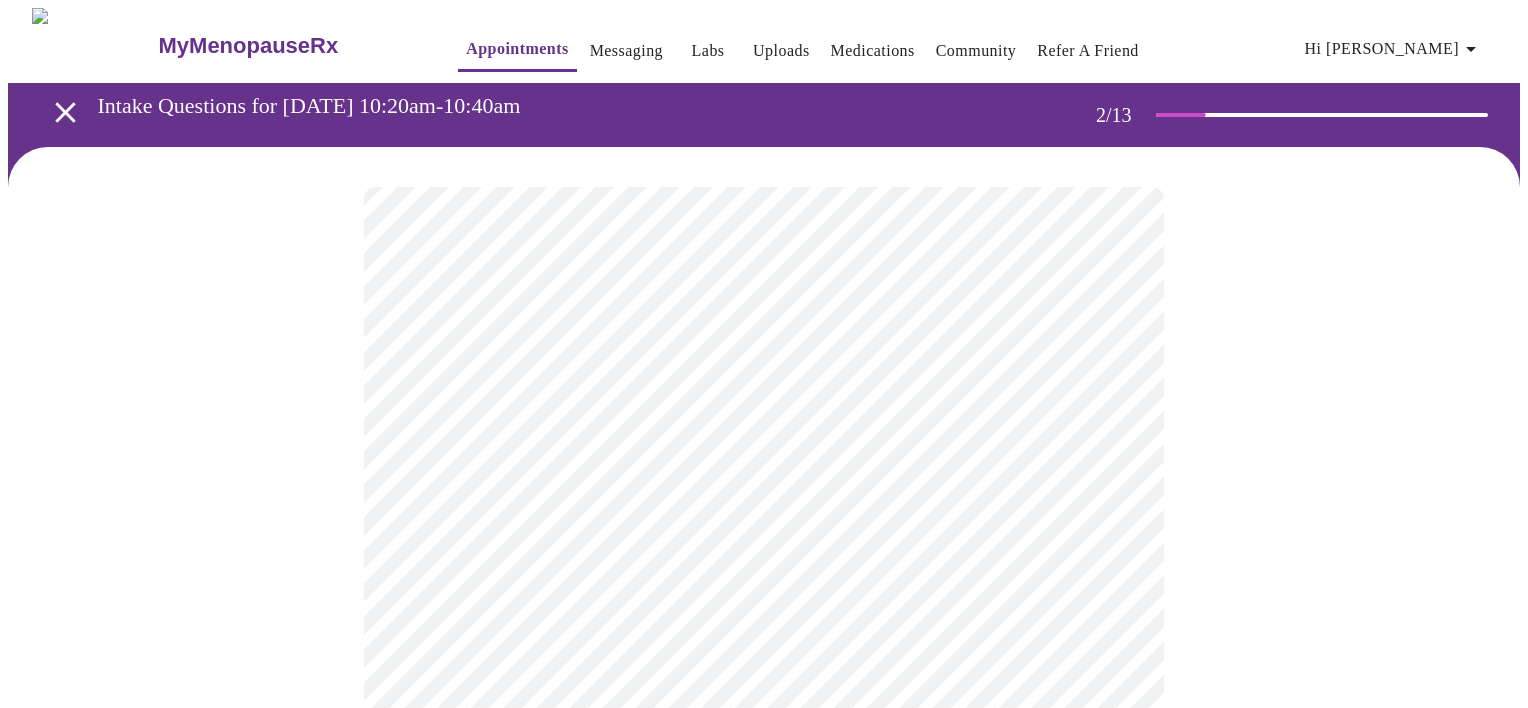 click on "MyMenopauseRx Appointments Messaging Labs Uploads Medications Community Refer a Friend Hi [PERSON_NAME]   Intake Questions for [DATE] 10:20am-10:40am 2  /  13 Settings Billing Invoices Log out" at bounding box center (764, 608) 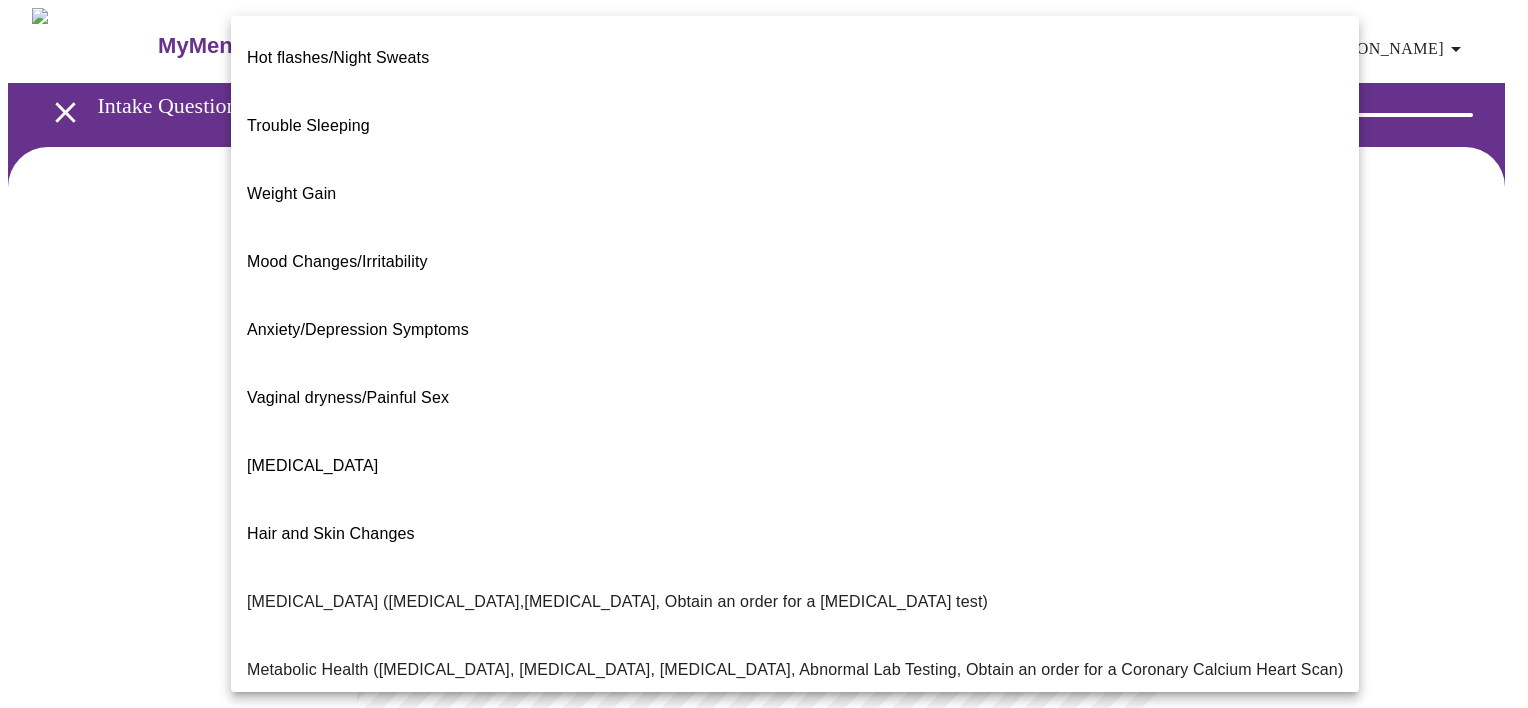 click on "Hot flashes/Night Sweats" at bounding box center [795, 58] 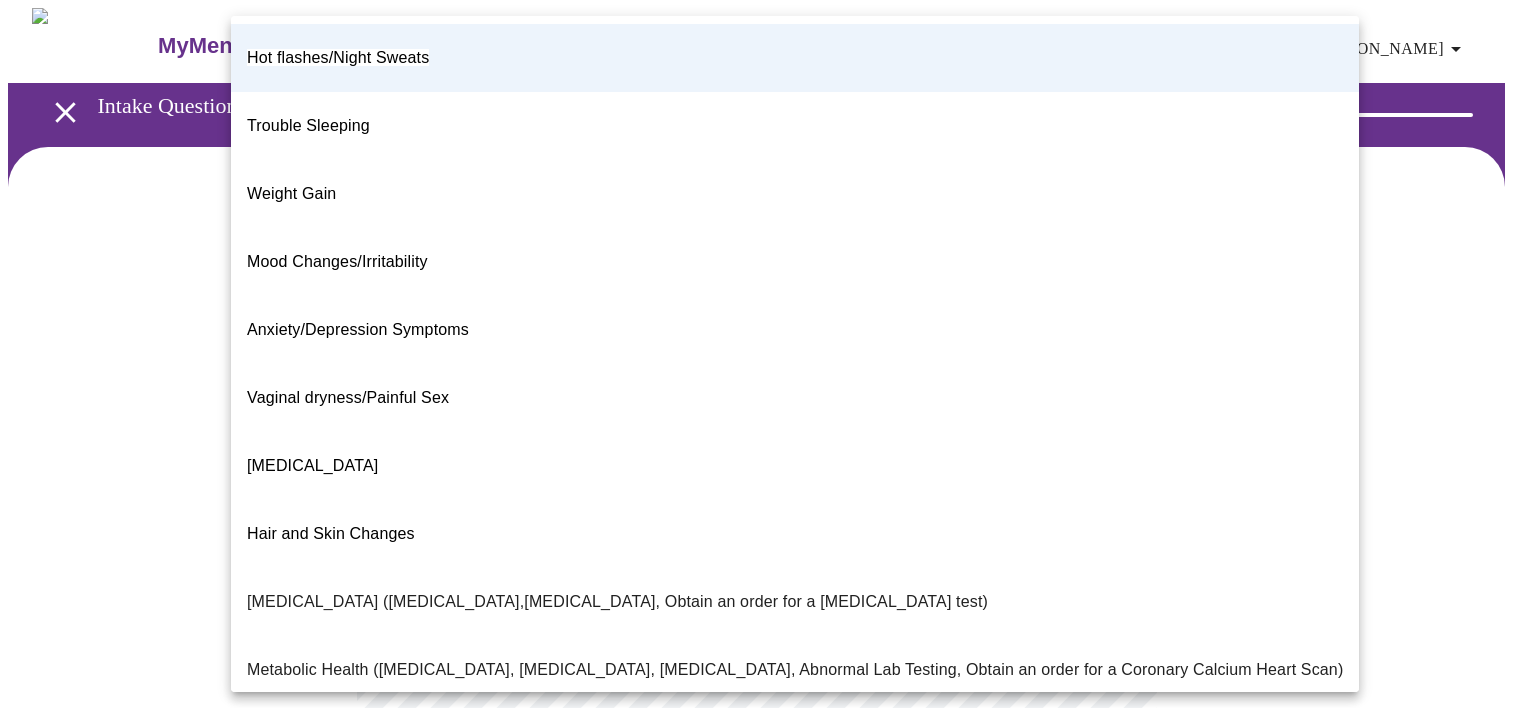 click on "MyMenopauseRx Appointments Messaging Labs Uploads Medications Community Refer a Friend Hi [PERSON_NAME]   Intake Questions for [DATE] 10:20am-10:40am 2  /  13 Settings Billing Invoices Log out Hot flashes/Night Sweats
Trouble Sleeping
Weight Gain
Mood Changes/Irritability
Anxiety/Depression Symptoms
Vaginal dryness/Painful Sex
[MEDICAL_DATA]
Hair and Skin Changes
[MEDICAL_DATA] ([MEDICAL_DATA],[MEDICAL_DATA], Obtain an order for a [MEDICAL_DATA] test)
Metabolic Health ([MEDICAL_DATA], [MEDICAL_DATA], [MEDICAL_DATA], Abnormal Lab Testing, Obtain an order for a Coronary Calcium Heart Scan)
Period Problems
[MEDICAL_DATA]
Orgasms are weak
UTI Symptoms
Vaginal Infection
[MEDICAL_DATA] (oral, genital)
[MEDICAL_DATA]
I feel great - just need a refill.
Other" at bounding box center (764, 602) 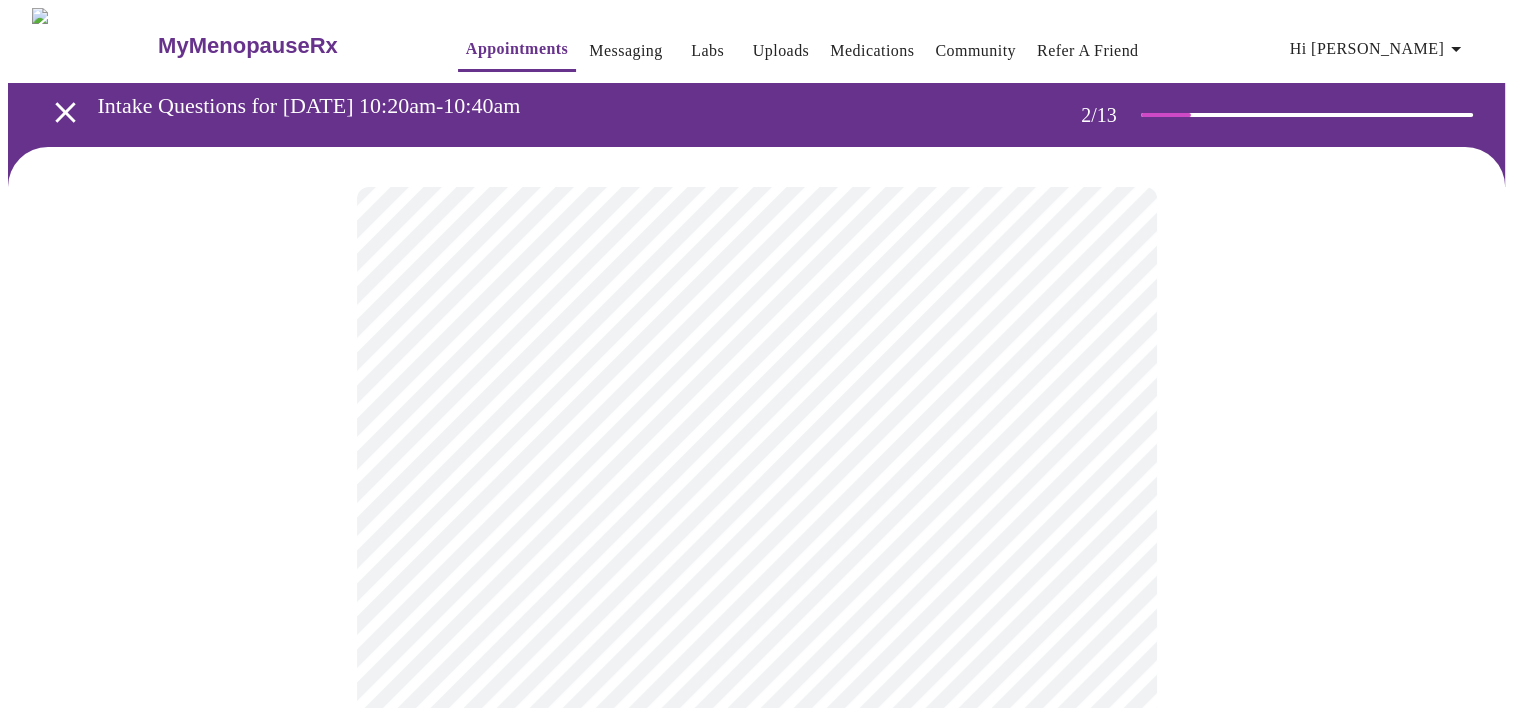 click on "MyMenopauseRx Appointments Messaging Labs Uploads Medications Community Refer a Friend Hi [PERSON_NAME]   Intake Questions for [DATE] 10:20am-10:40am 2  /  13 Settings Billing Invoices Log out" at bounding box center (756, 602) 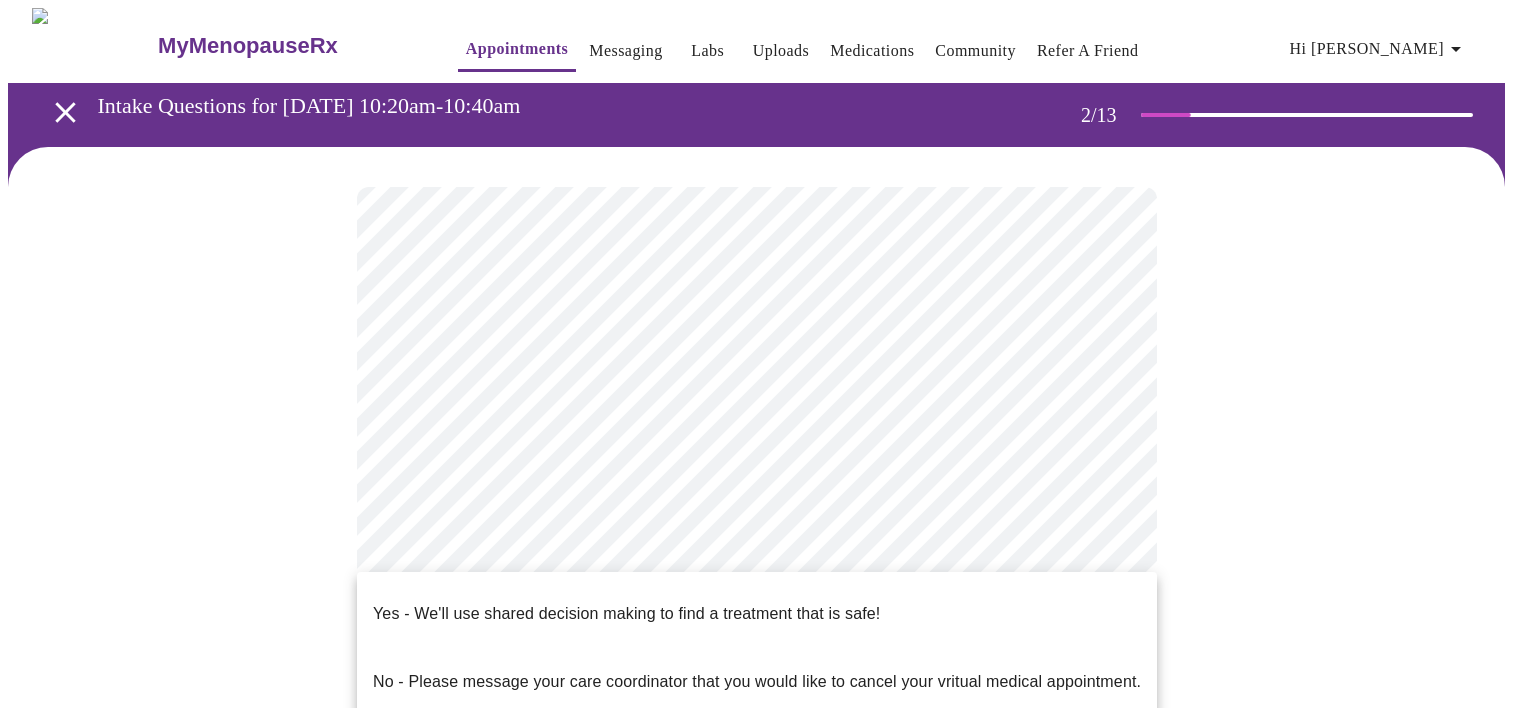 click on "No - Please message your care coordinator that you would like to cancel your vritual medical appointment." at bounding box center (757, 682) 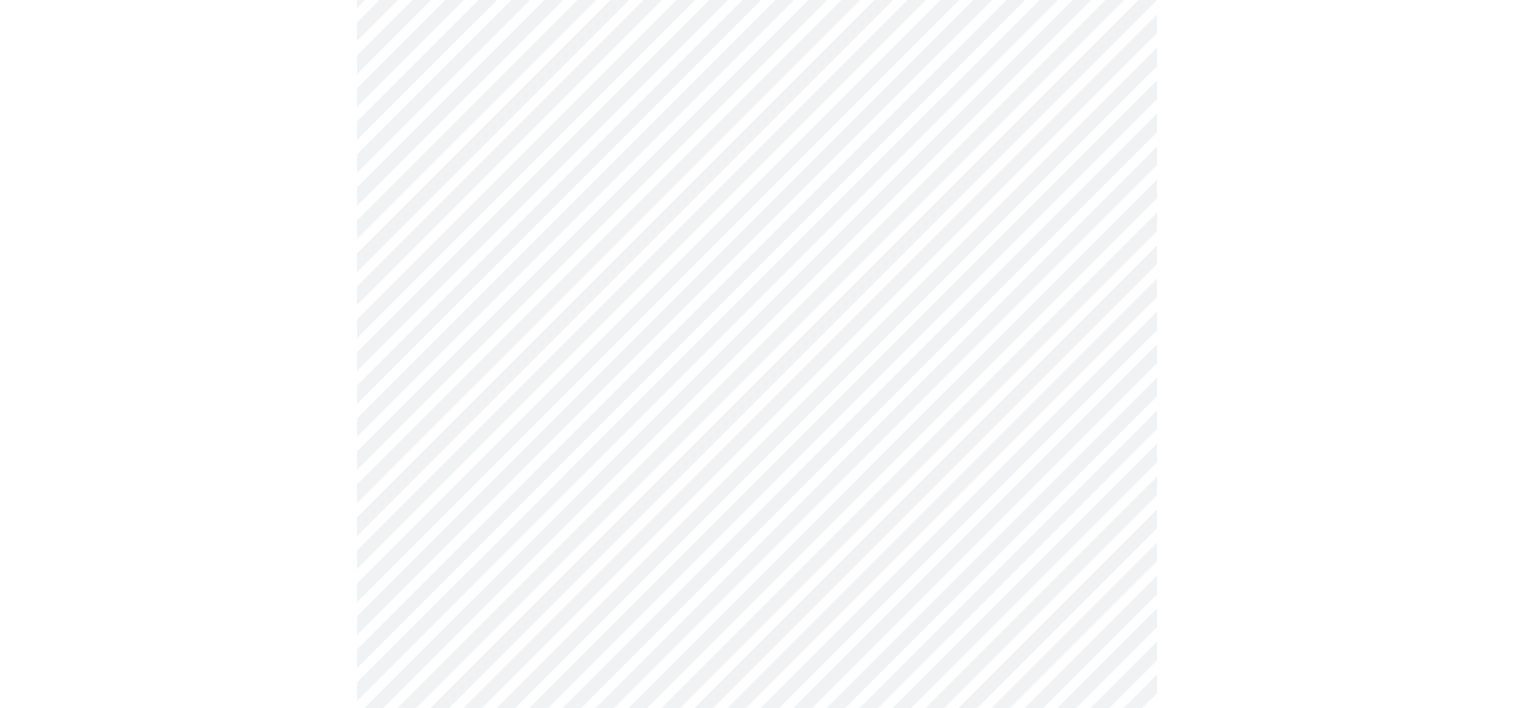 scroll, scrollTop: 303, scrollLeft: 0, axis: vertical 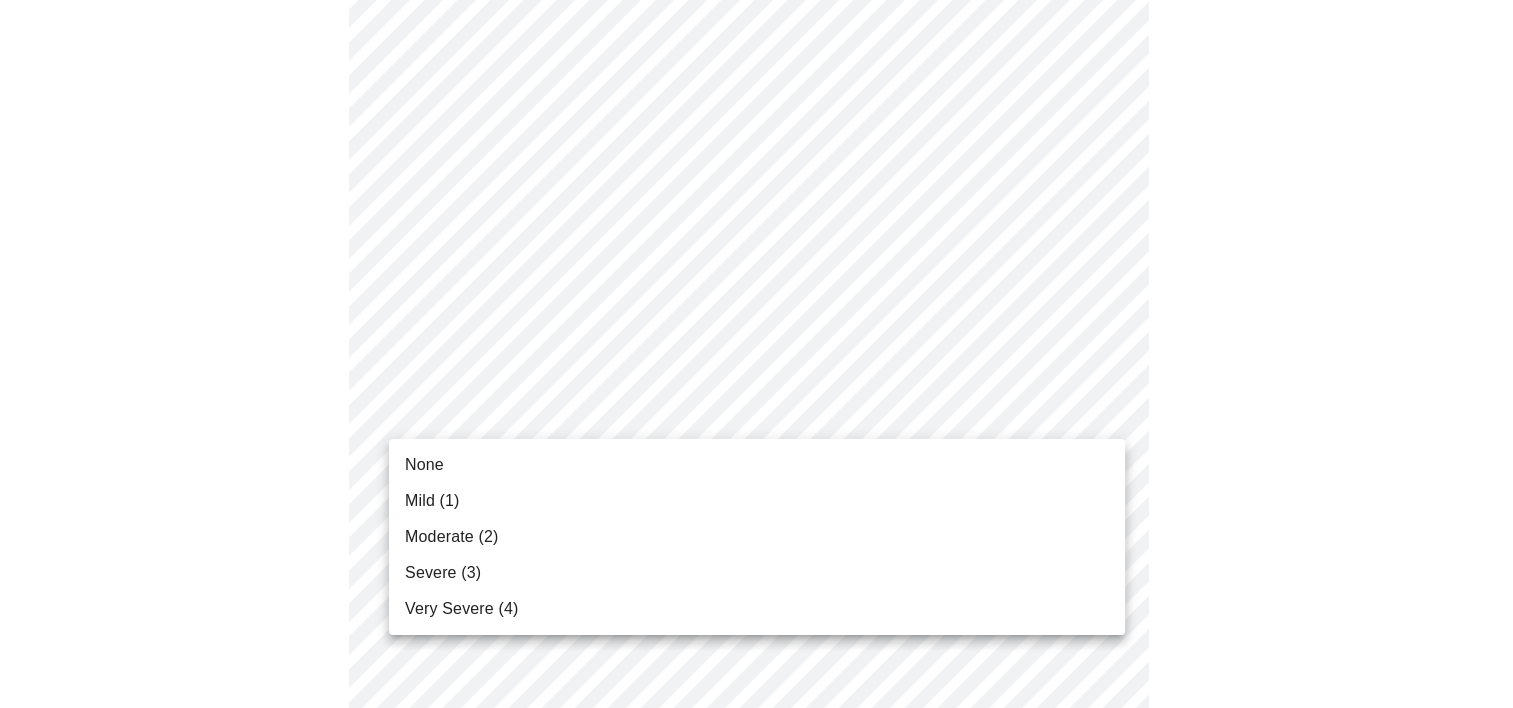 click on "MyMenopauseRx Appointments Messaging Labs Uploads Medications Community Refer a Friend Hi [PERSON_NAME]   Intake Questions for [DATE] 10:20am-10:40am 3  /  13 Settings Billing Invoices Log out None Mild (1) Moderate (2) Severe (3) Very Severe (4)" at bounding box center (756, 620) 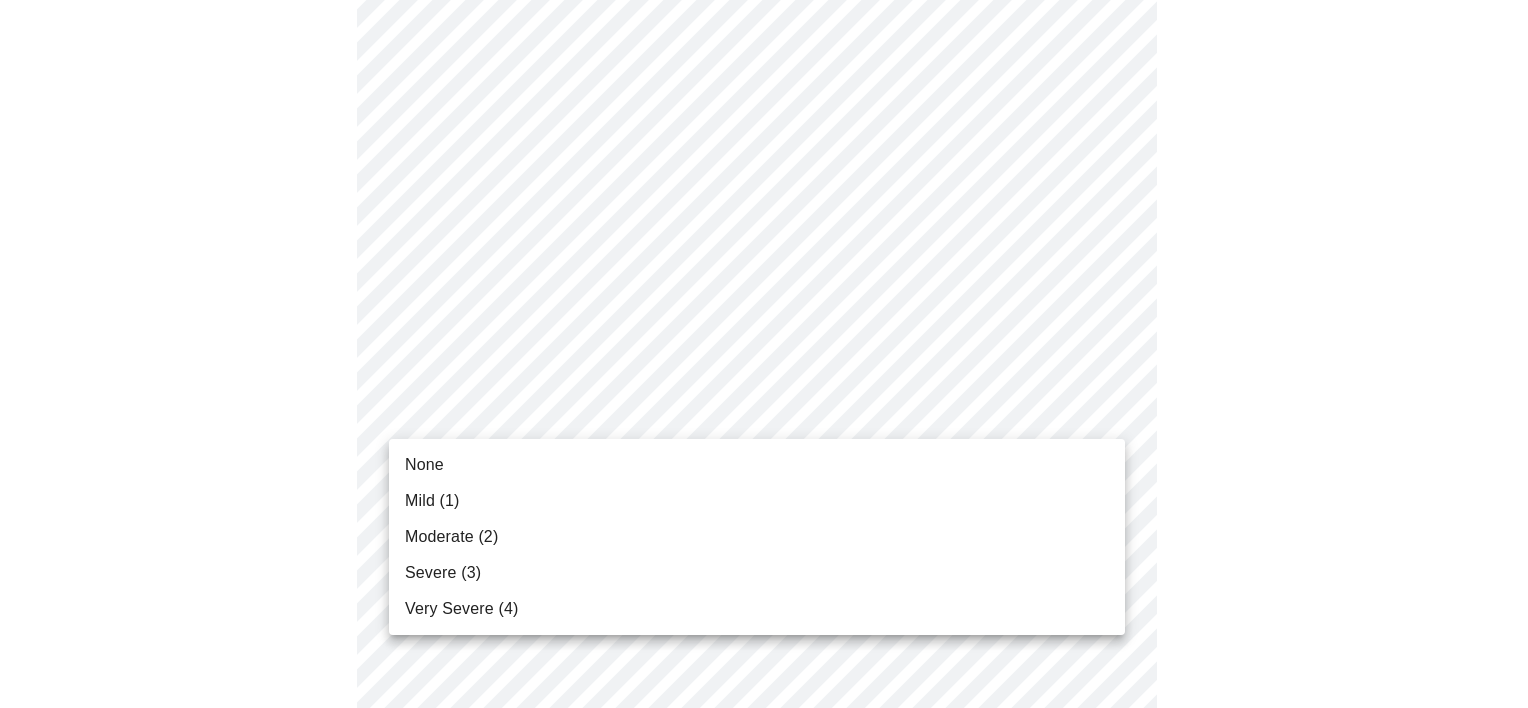 click on "None" at bounding box center [757, 465] 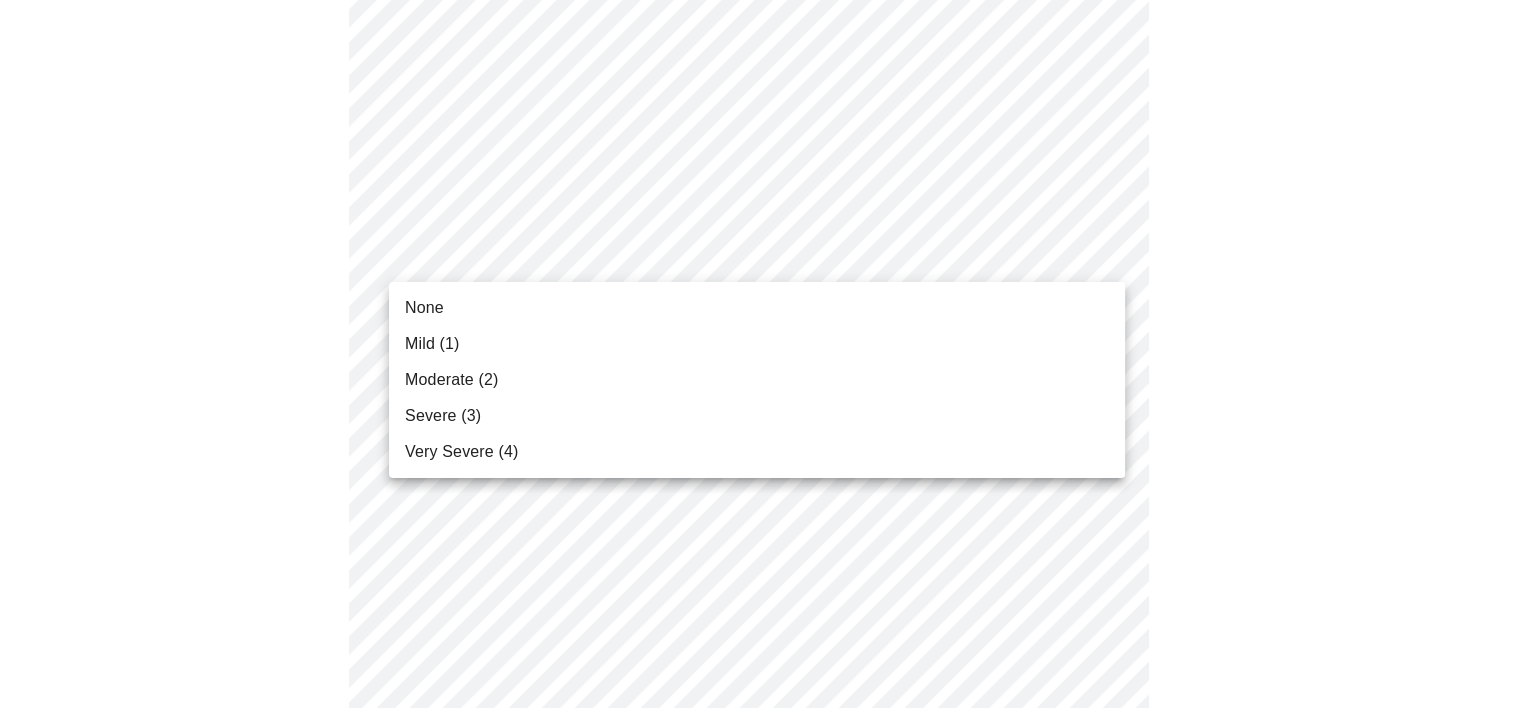 click on "MyMenopauseRx Appointments Messaging Labs Uploads Medications Community Refer a Friend Hi [PERSON_NAME]   Intake Questions for [DATE] 10:20am-10:40am 3  /  13 Settings Billing Invoices Log out None Mild (1) Moderate (2) Severe (3) Very Severe (4)" at bounding box center (756, 584) 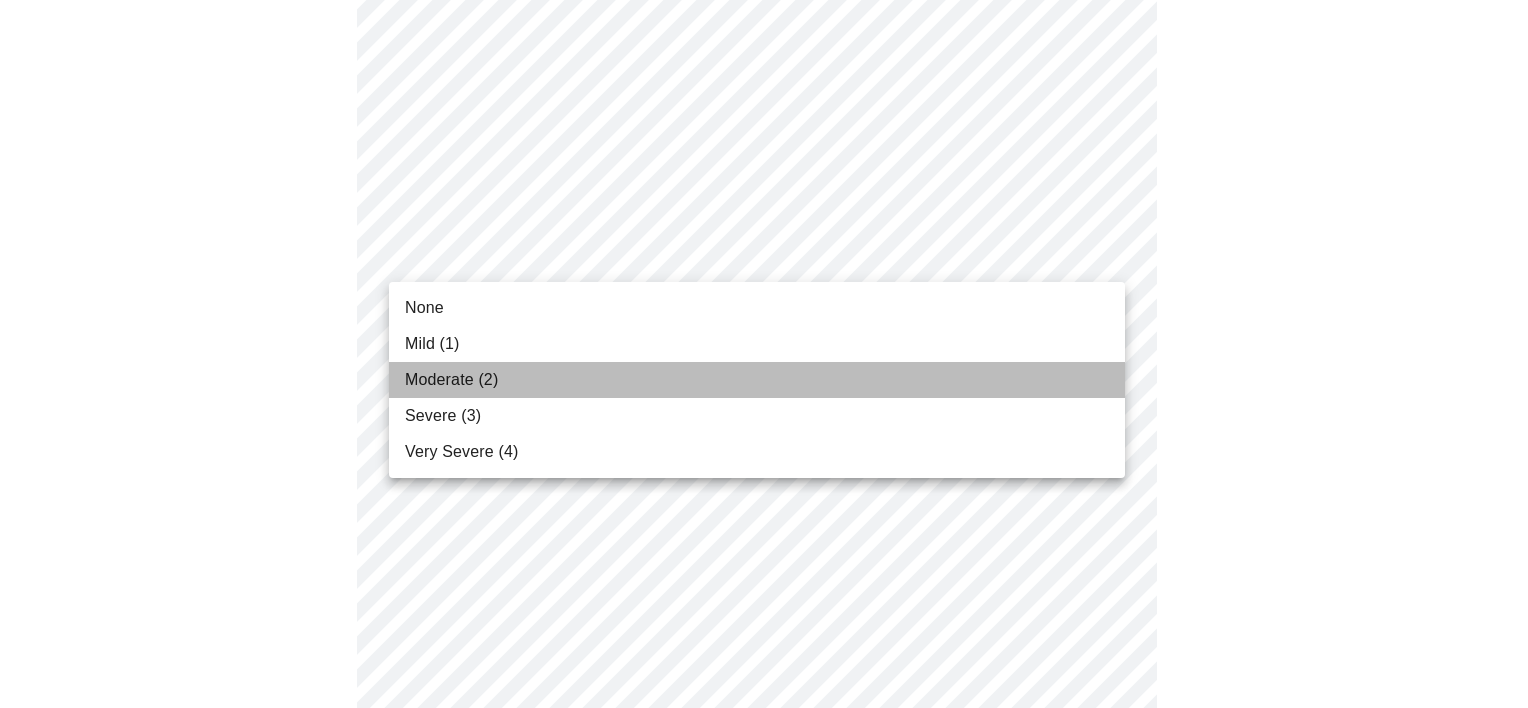 click on "Moderate (2)" at bounding box center [757, 380] 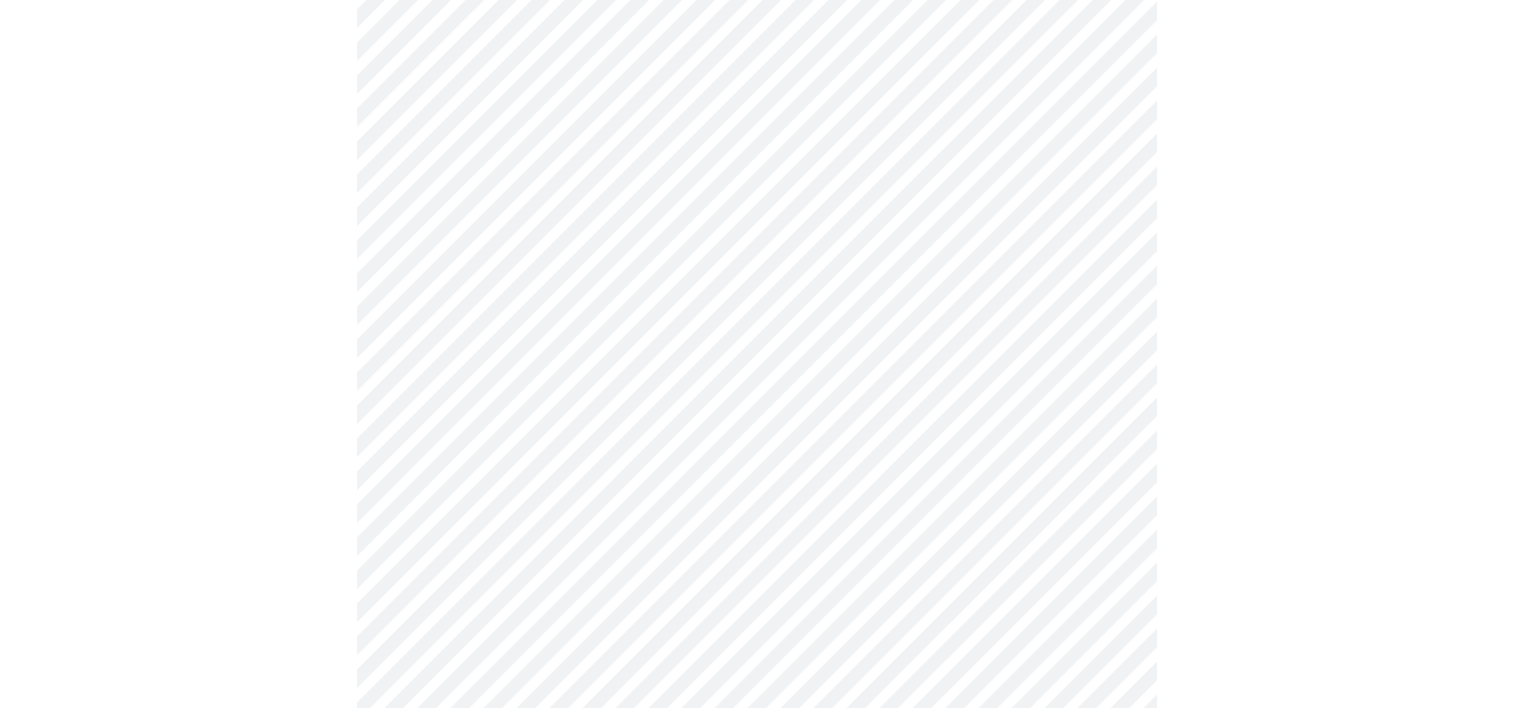 click on "MyMenopauseRx Appointments Messaging Labs Uploads Medications Community Refer a Friend Hi [PERSON_NAME]   Intake Questions for [DATE] 10:20am-10:40am 3  /  13 Settings Billing Invoices Log out" at bounding box center (756, 570) 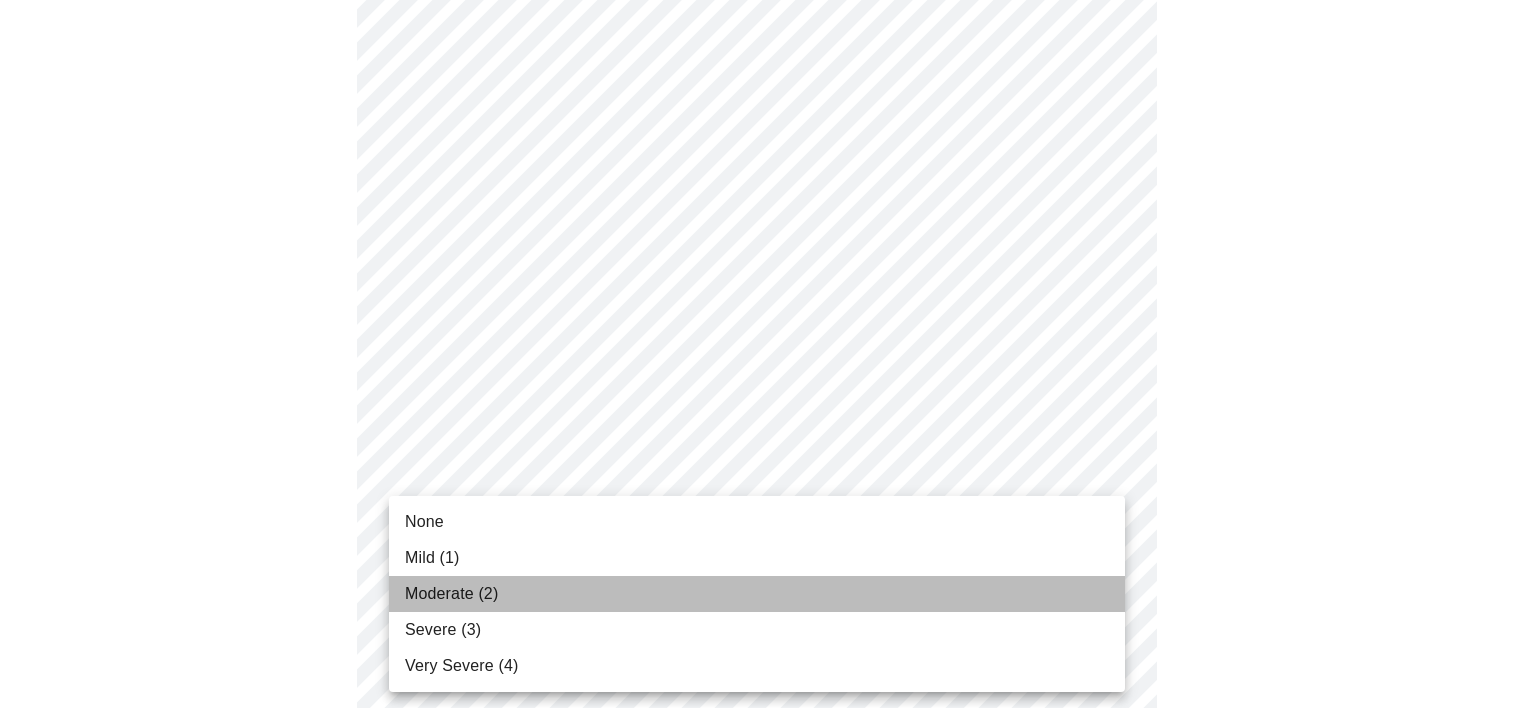 click on "Moderate (2)" at bounding box center [757, 594] 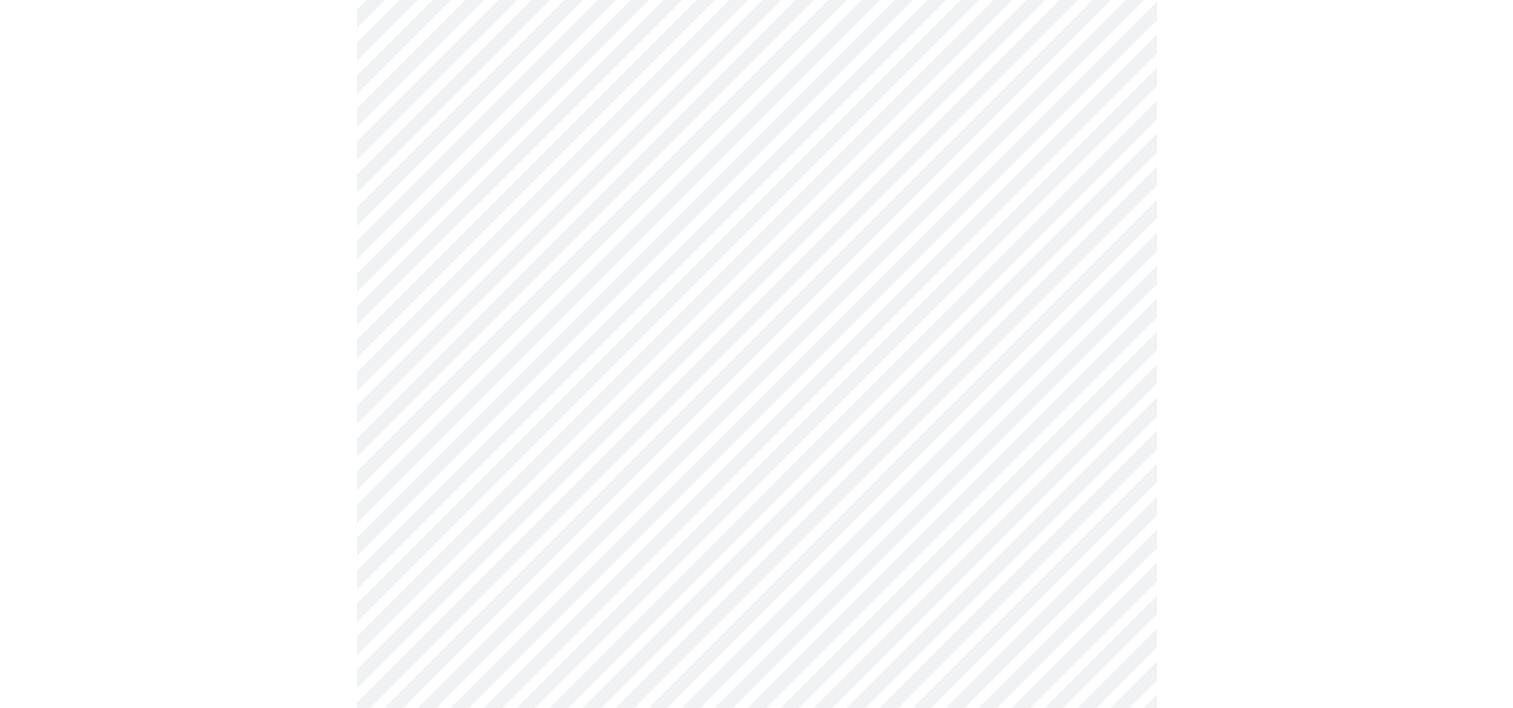click on "MyMenopauseRx Appointments Messaging Labs Uploads Medications Community Refer a Friend Hi [PERSON_NAME]   Intake Questions for [DATE] 10:20am-10:40am 3  /  13 Settings Billing Invoices Log out" at bounding box center [756, 556] 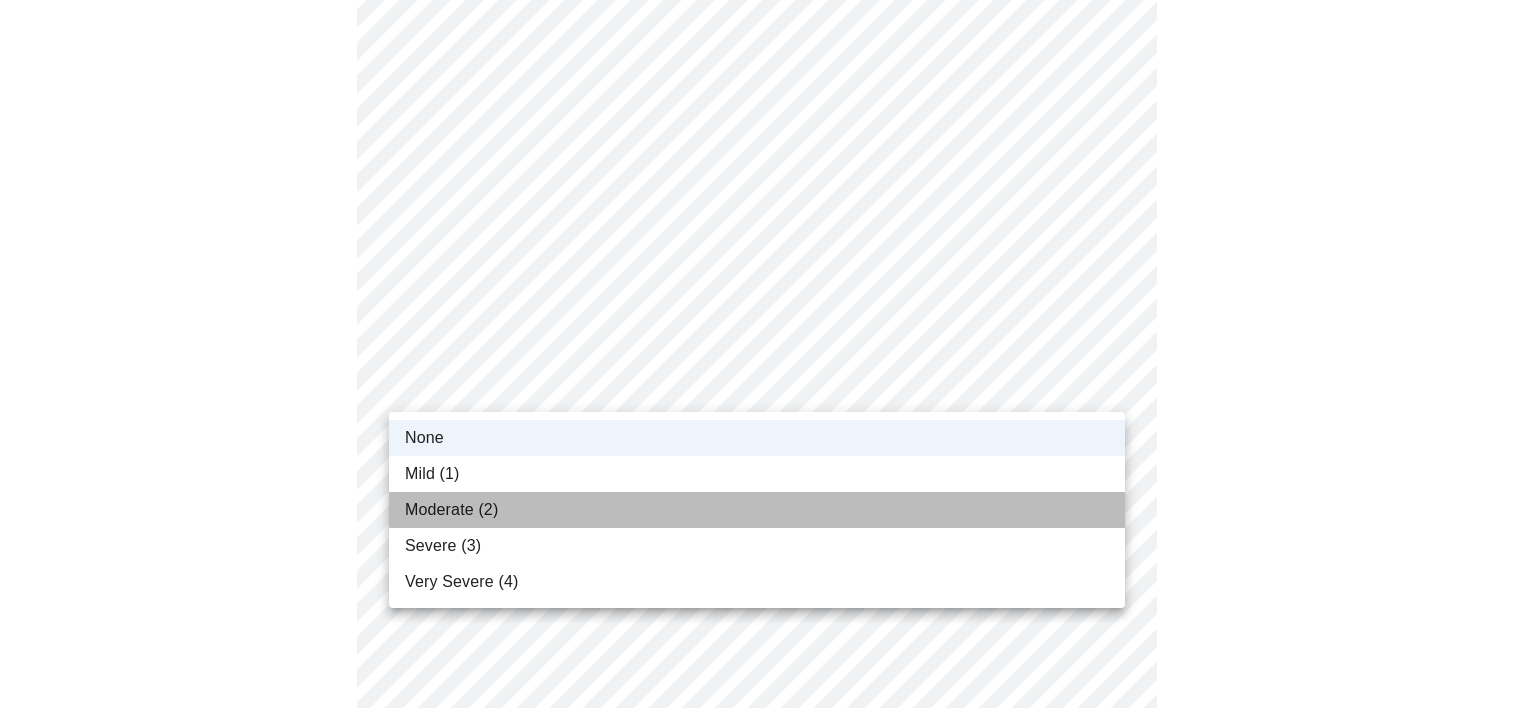 click on "Moderate (2)" at bounding box center [757, 510] 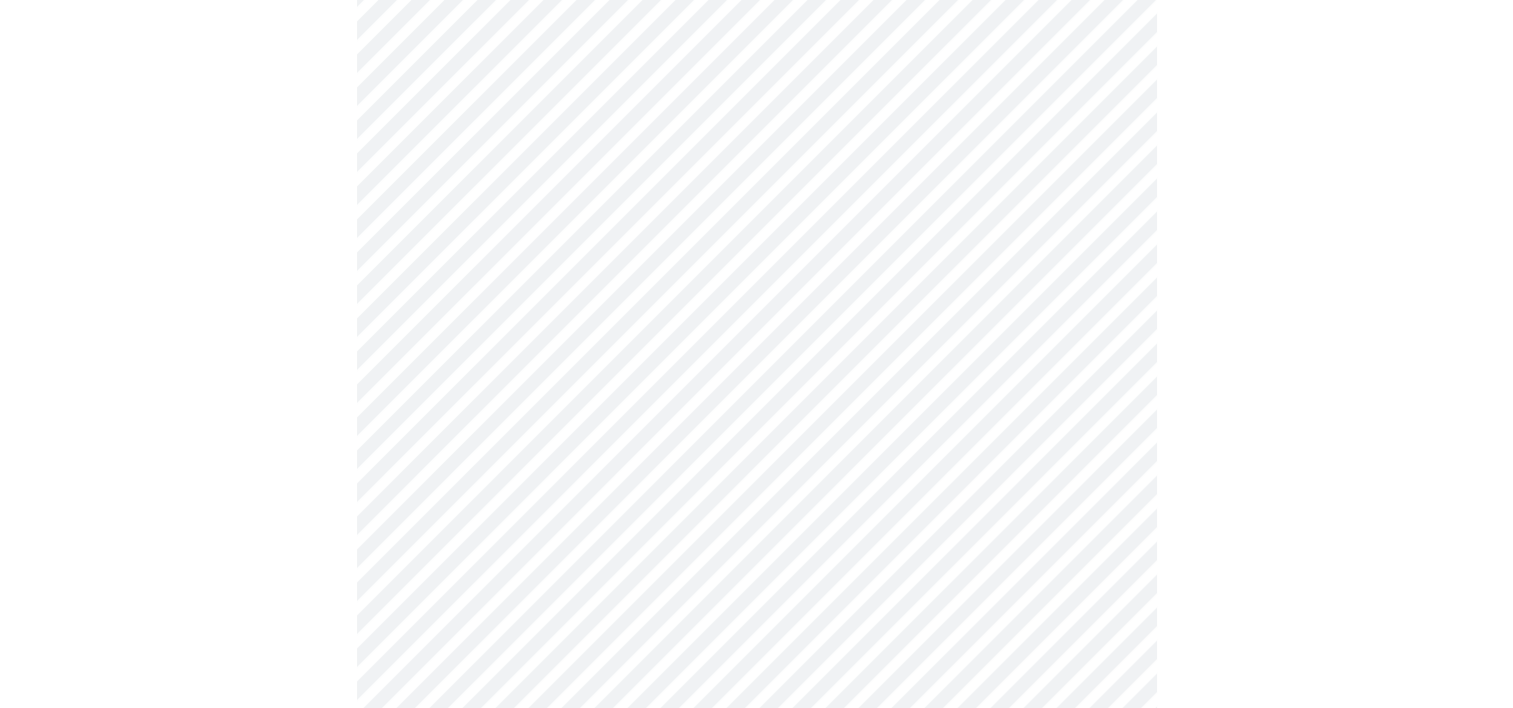 scroll, scrollTop: 1109, scrollLeft: 0, axis: vertical 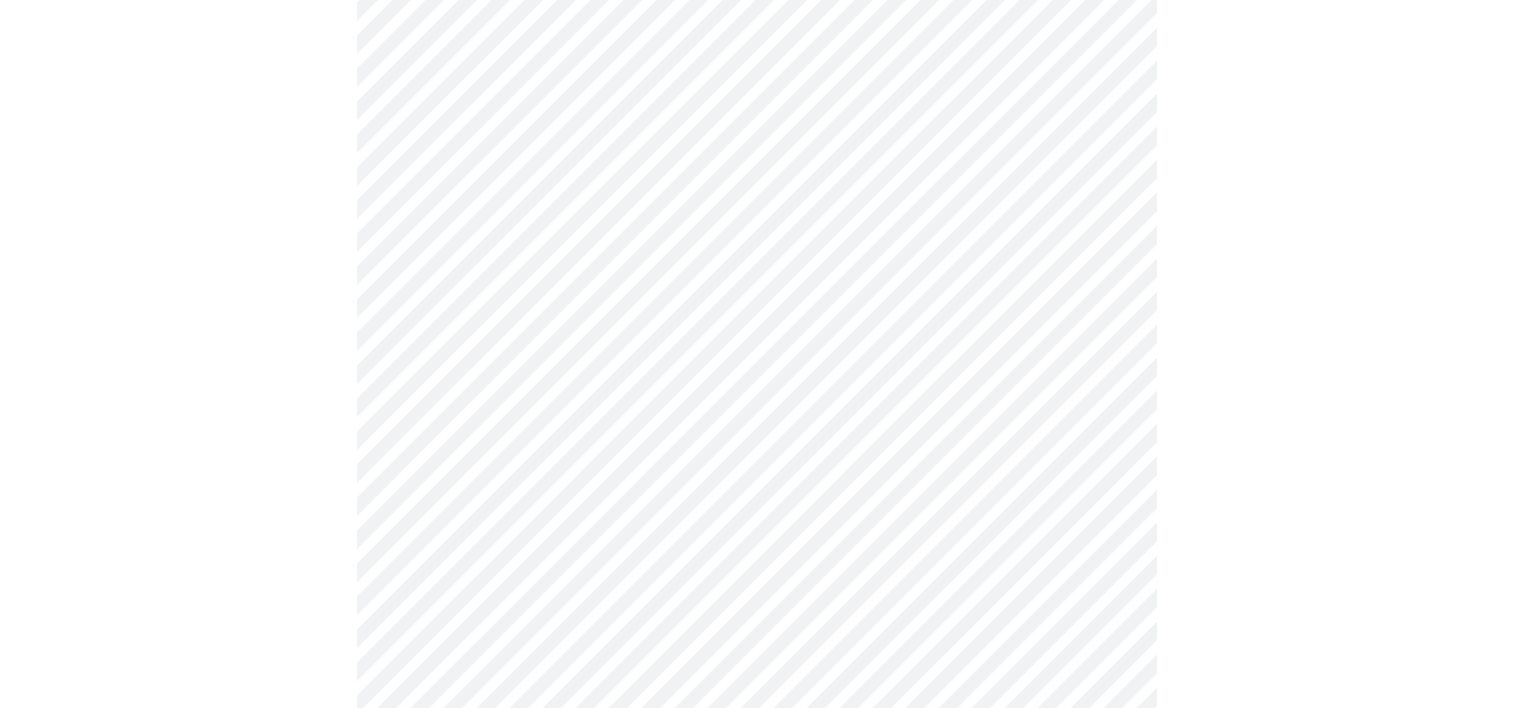 click on "MyMenopauseRx Appointments Messaging Labs Uploads Medications Community Refer a Friend Hi [PERSON_NAME]   Intake Questions for [DATE] 10:20am-10:40am 3  /  13 Settings Billing Invoices Log out" at bounding box center (756, 186) 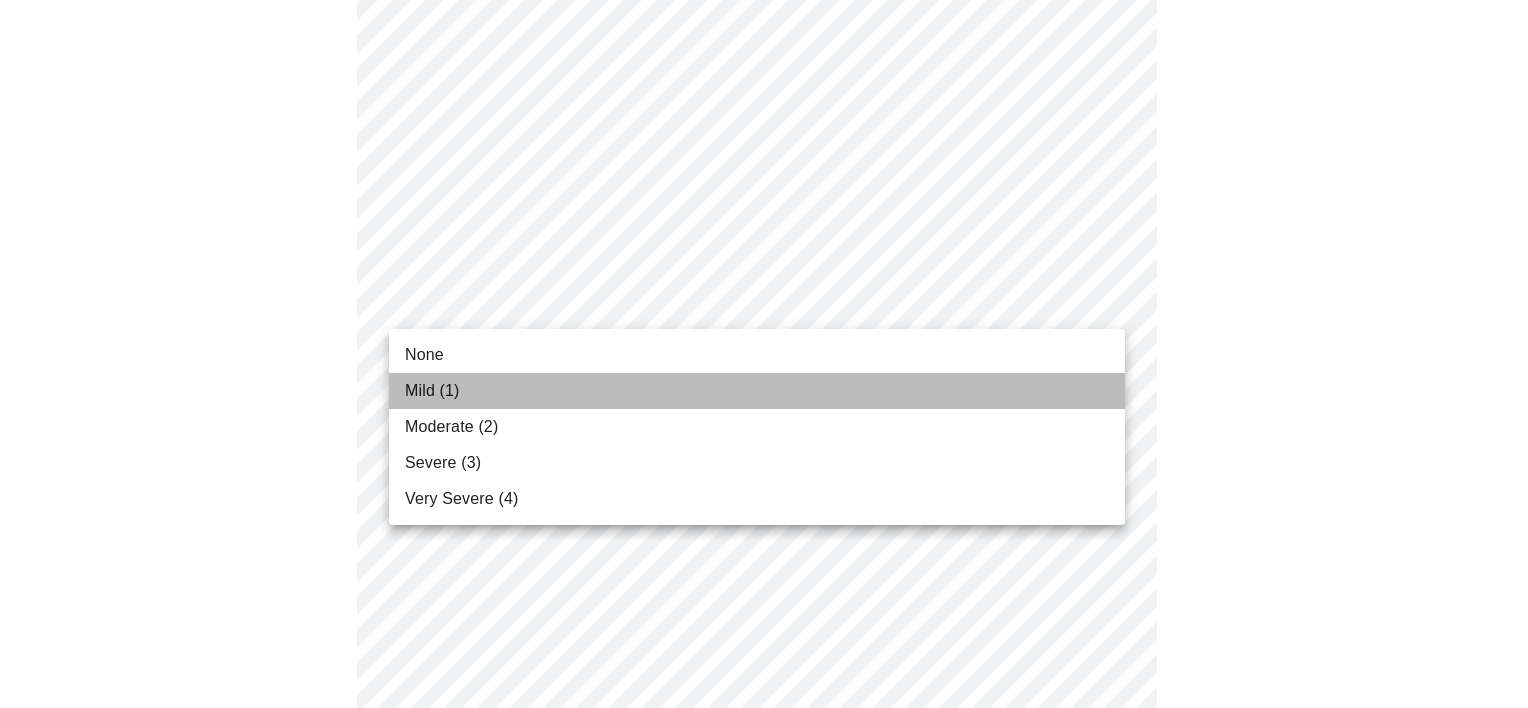 click on "Mild (1)" at bounding box center [757, 391] 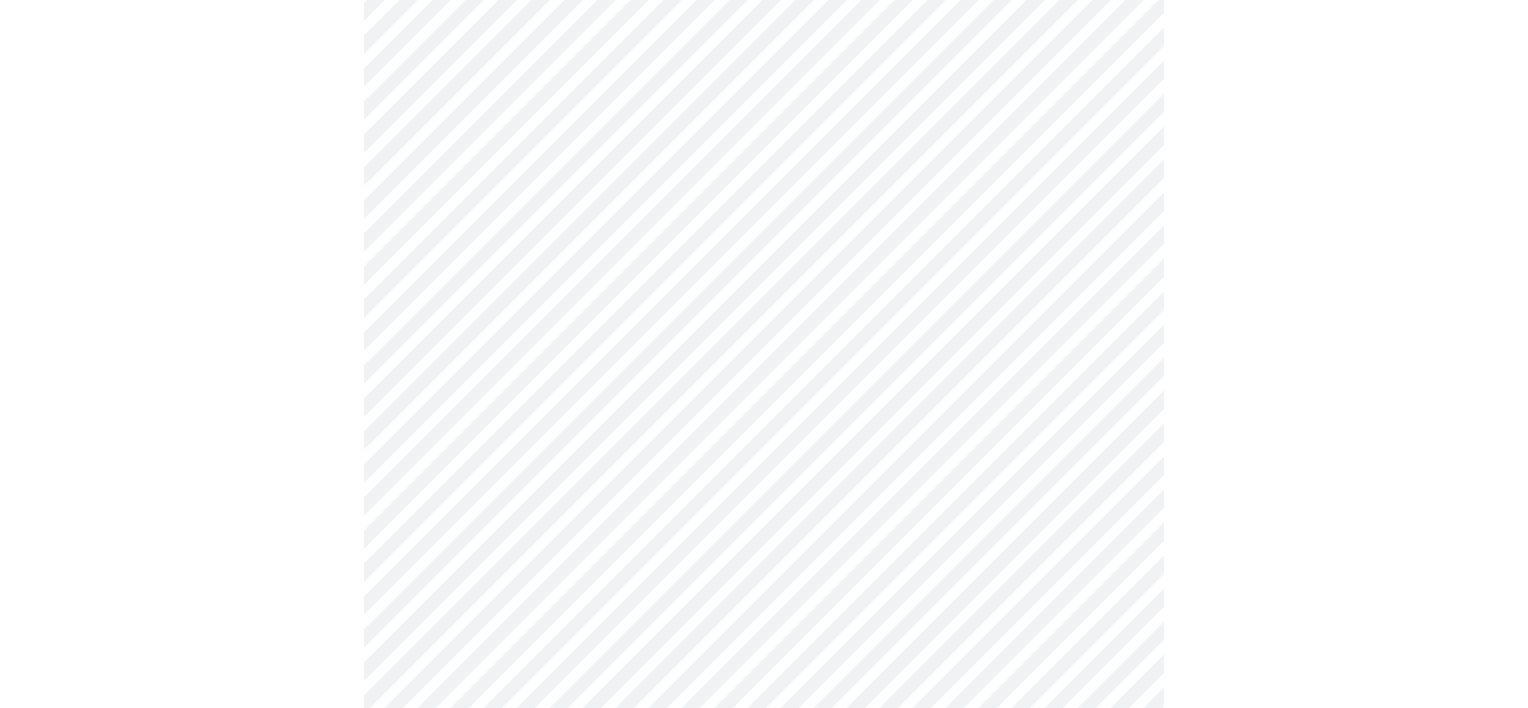 click on "MyMenopauseRx Appointments Messaging Labs Uploads Medications Community Refer a Friend Hi [PERSON_NAME]   Intake Questions for [DATE] 10:20am-10:40am 3  /  13 Settings Billing Invoices Log out" at bounding box center (764, 172) 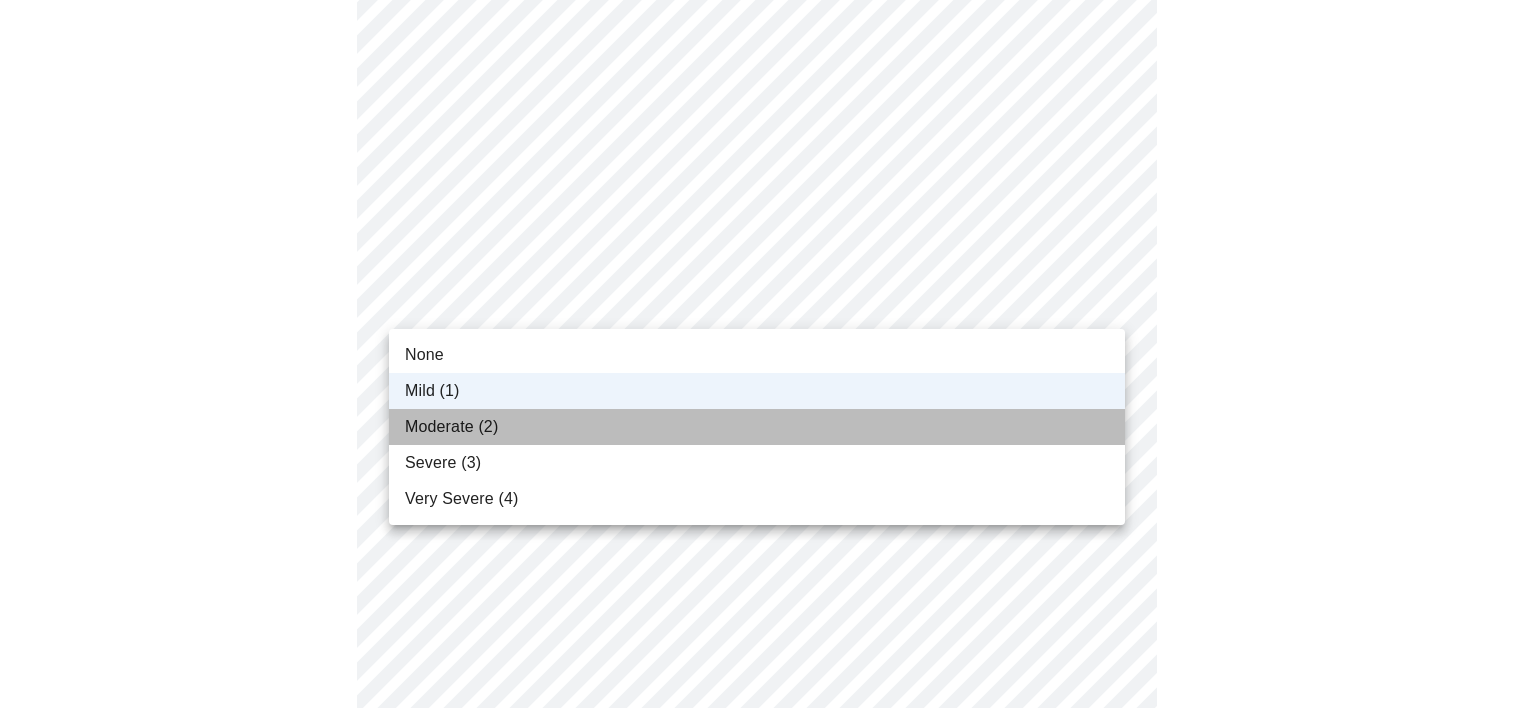 click on "Moderate (2)" at bounding box center [757, 427] 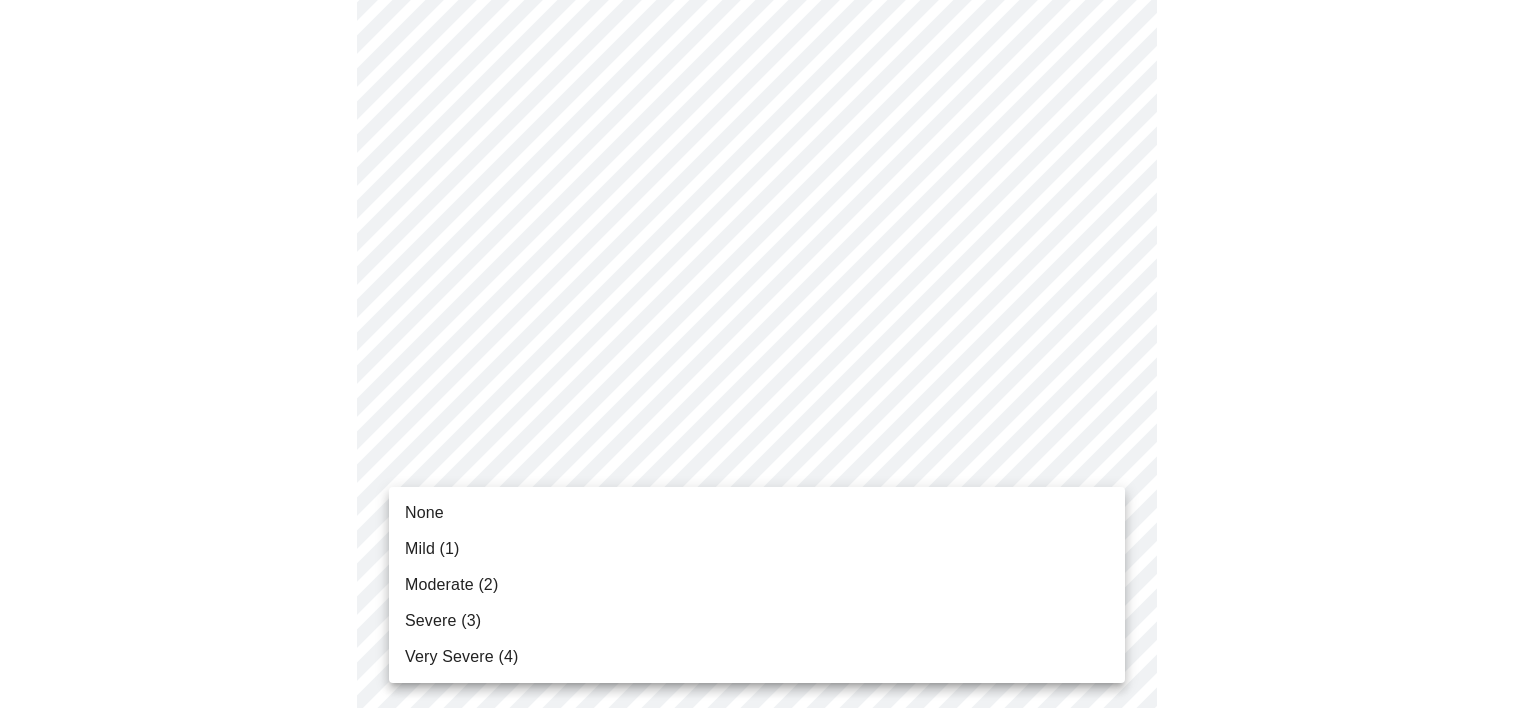 click on "MyMenopauseRx Appointments Messaging Labs Uploads Medications Community Refer a Friend Hi [PERSON_NAME]   Intake Questions for [DATE] 10:20am-10:40am 3  /  13 Settings Billing Invoices Log out None Mild (1) Moderate (2) Severe (3) Very Severe (4)" at bounding box center (764, 172) 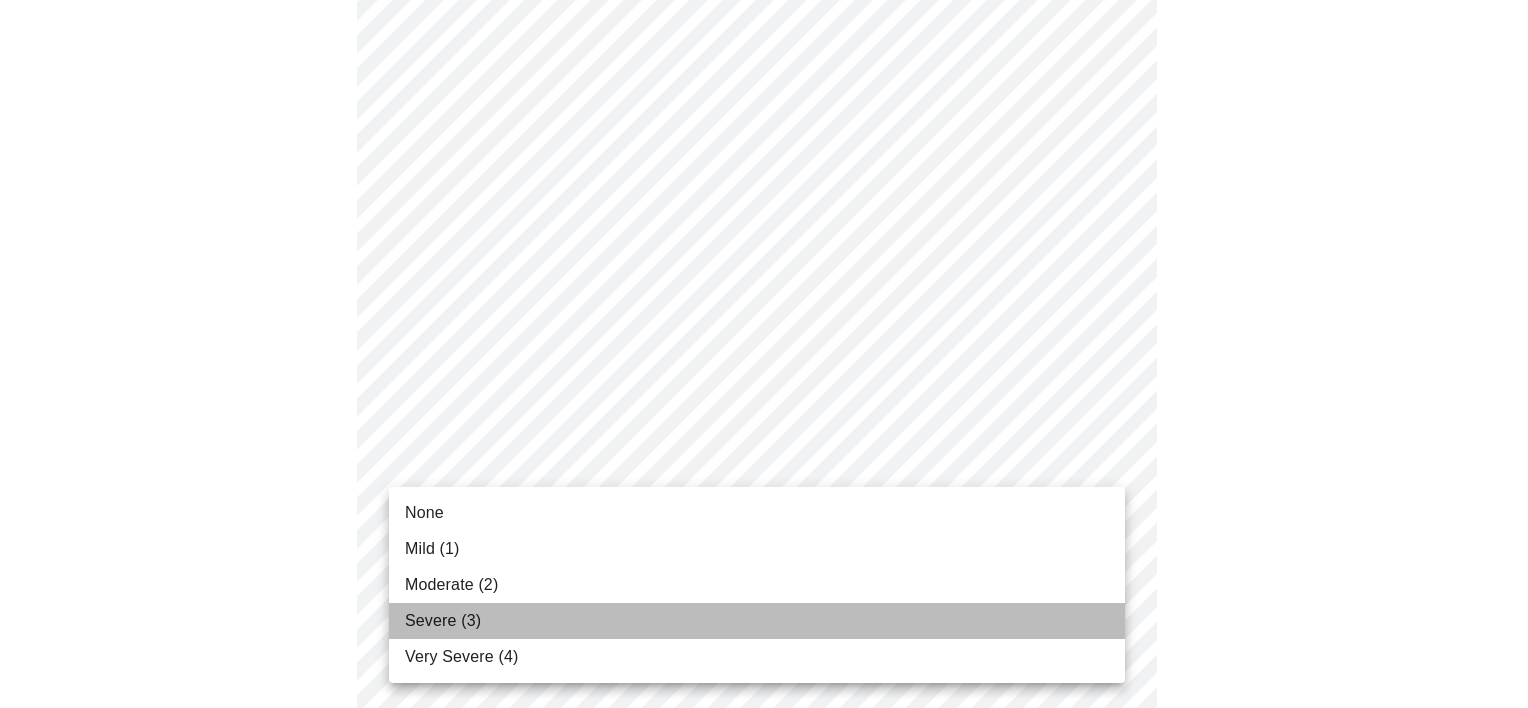 click on "Severe (3)" at bounding box center [757, 621] 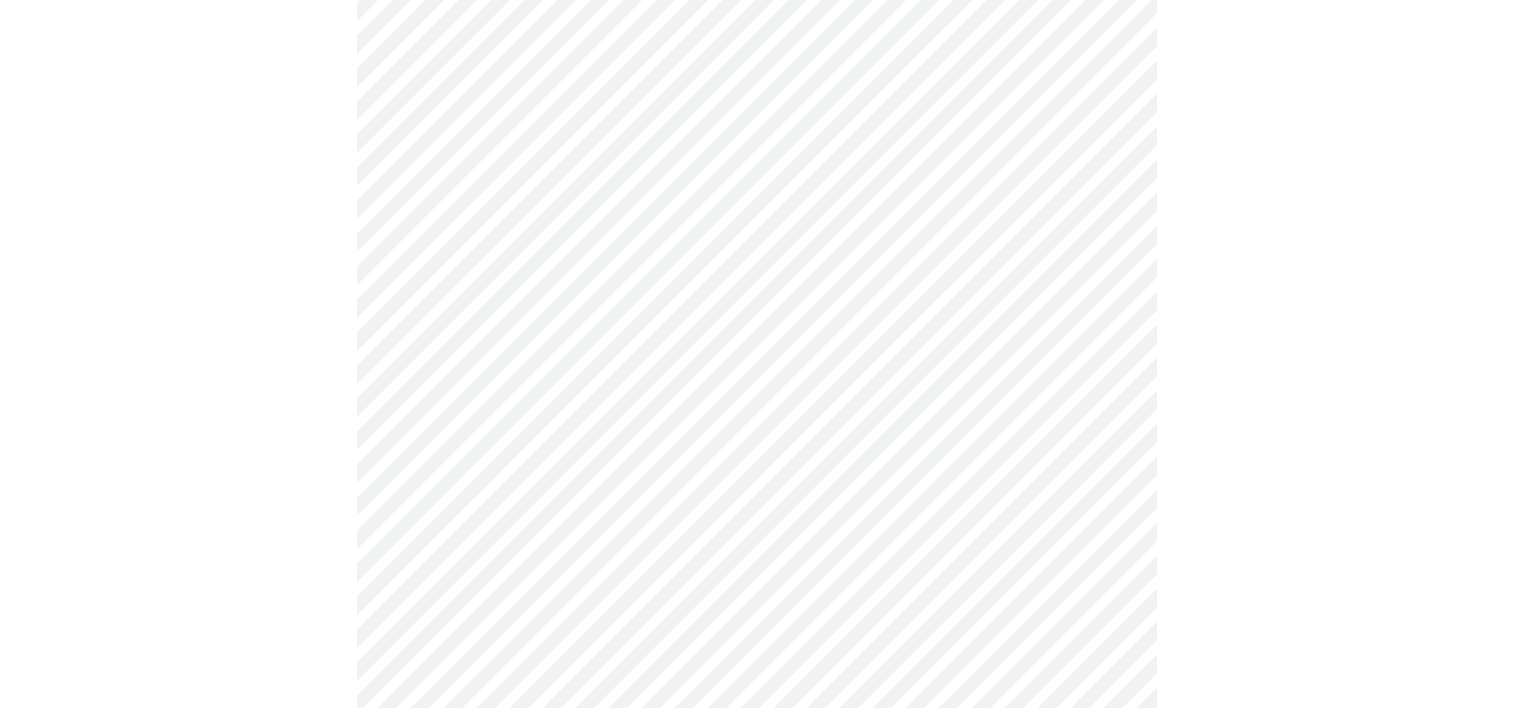 click on "MyMenopauseRx Appointments Messaging Labs Uploads Medications Community Refer a Friend Hi [PERSON_NAME]   Intake Questions for [DATE] 10:20am-10:40am 3  /  13 Settings Billing Invoices Log out" at bounding box center (756, 158) 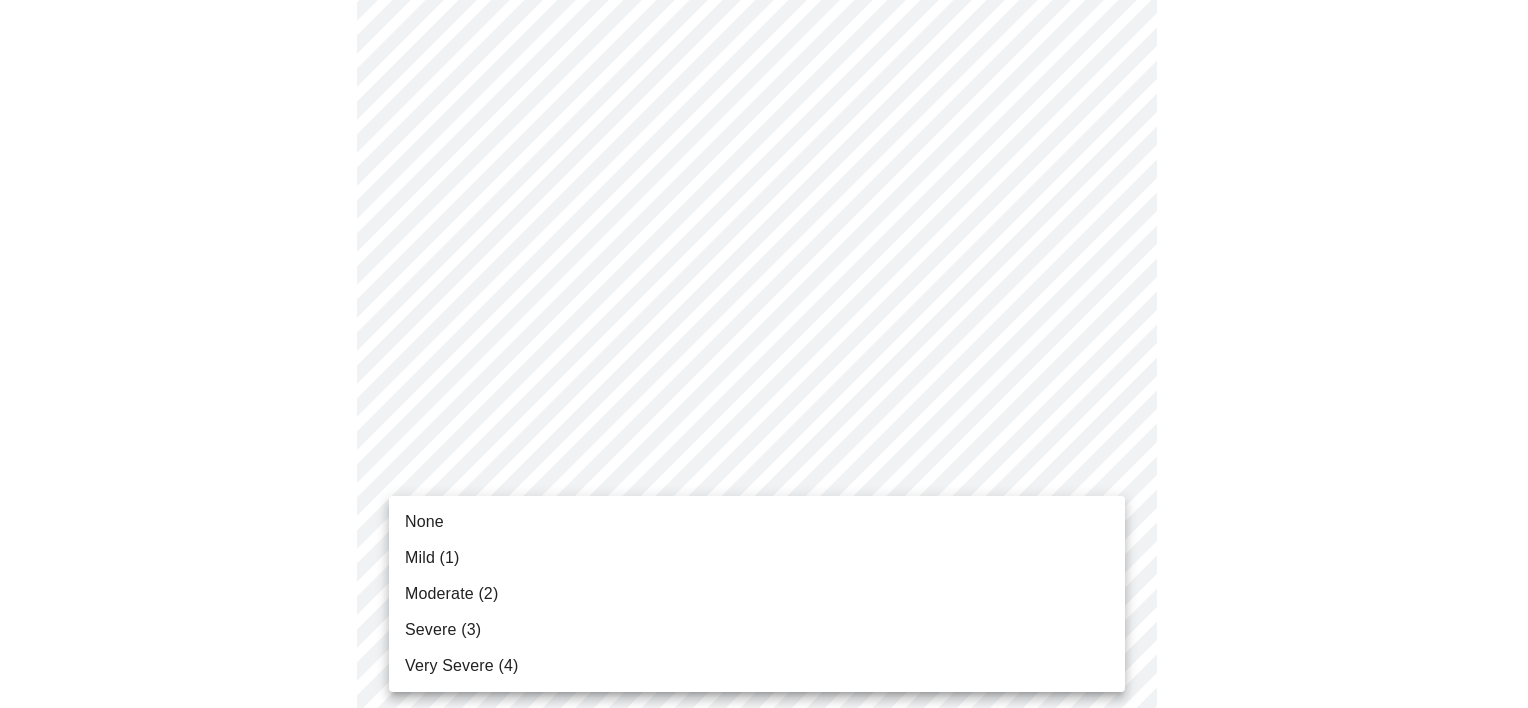 click on "Mild (1)" at bounding box center [757, 558] 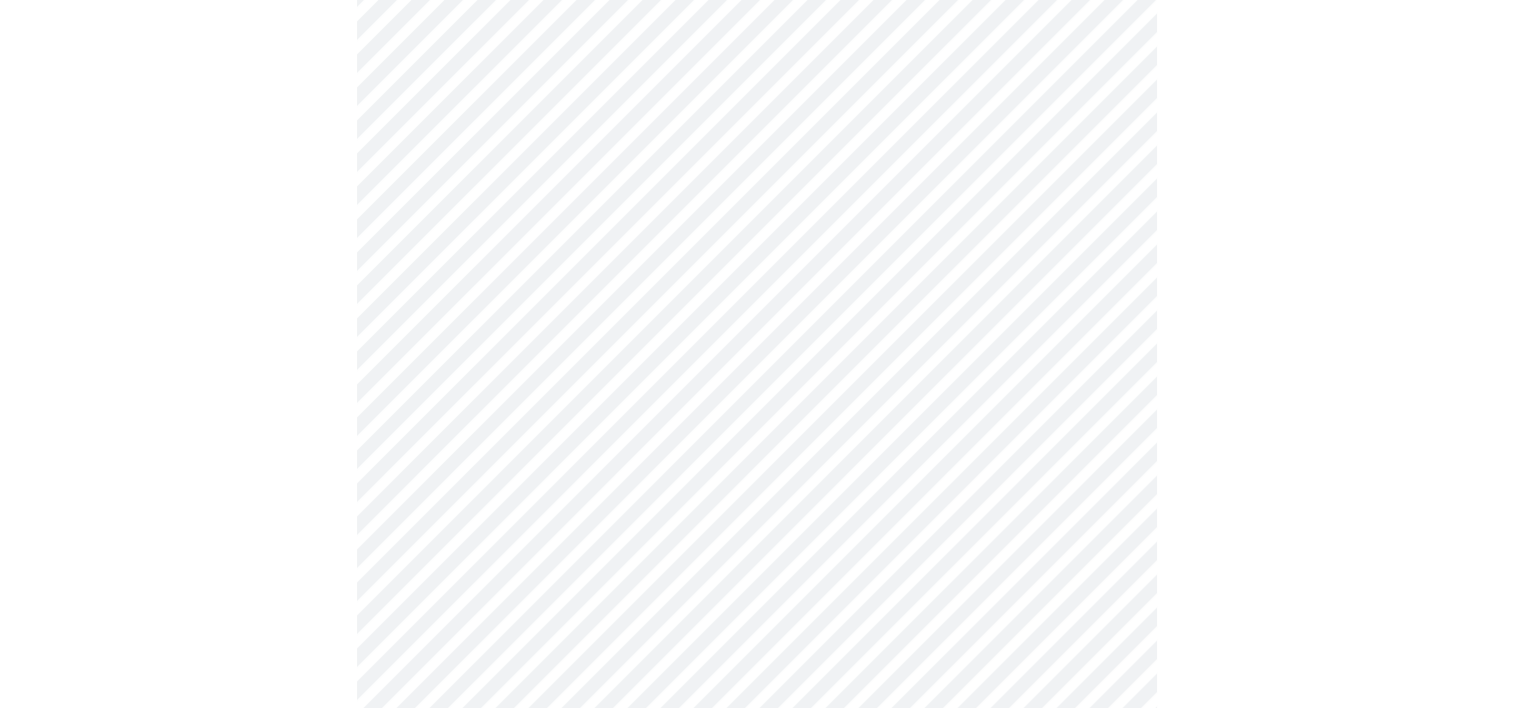 scroll, scrollTop: 1657, scrollLeft: 0, axis: vertical 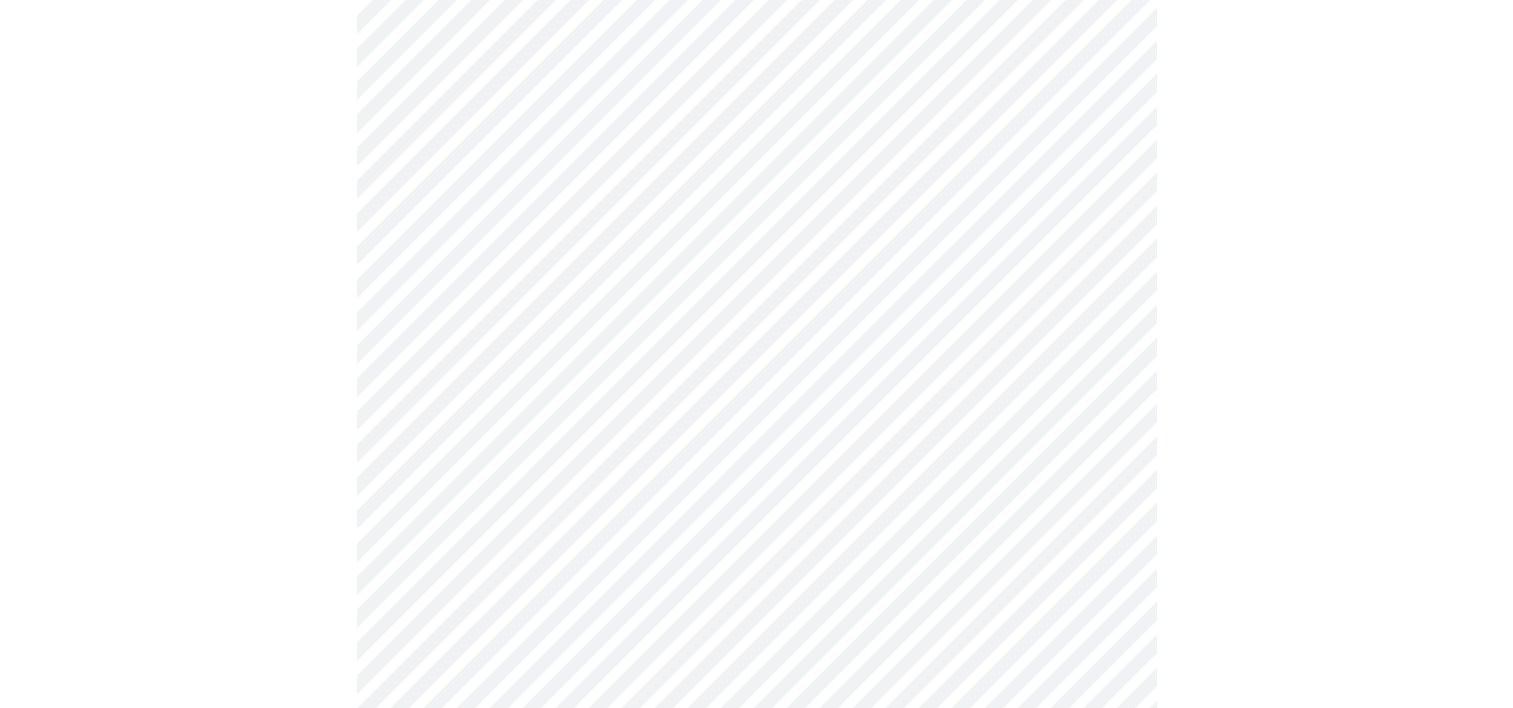 click on "MyMenopauseRx Appointments Messaging Labs Uploads Medications Community Refer a Friend Hi [PERSON_NAME]   Intake Questions for [DATE] 10:20am-10:40am 3  /  13 Settings Billing Invoices Log out" at bounding box center [756, -404] 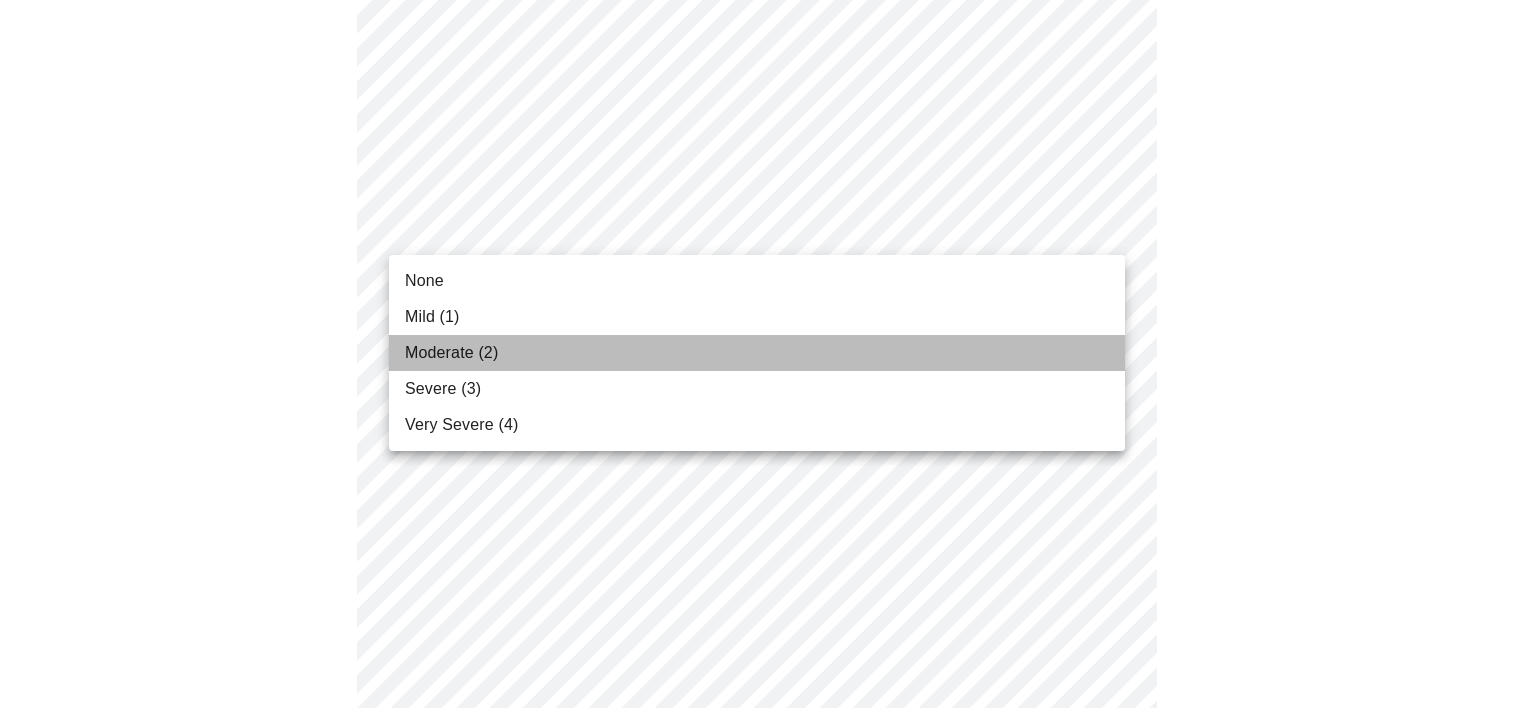 click on "Moderate (2)" at bounding box center [757, 353] 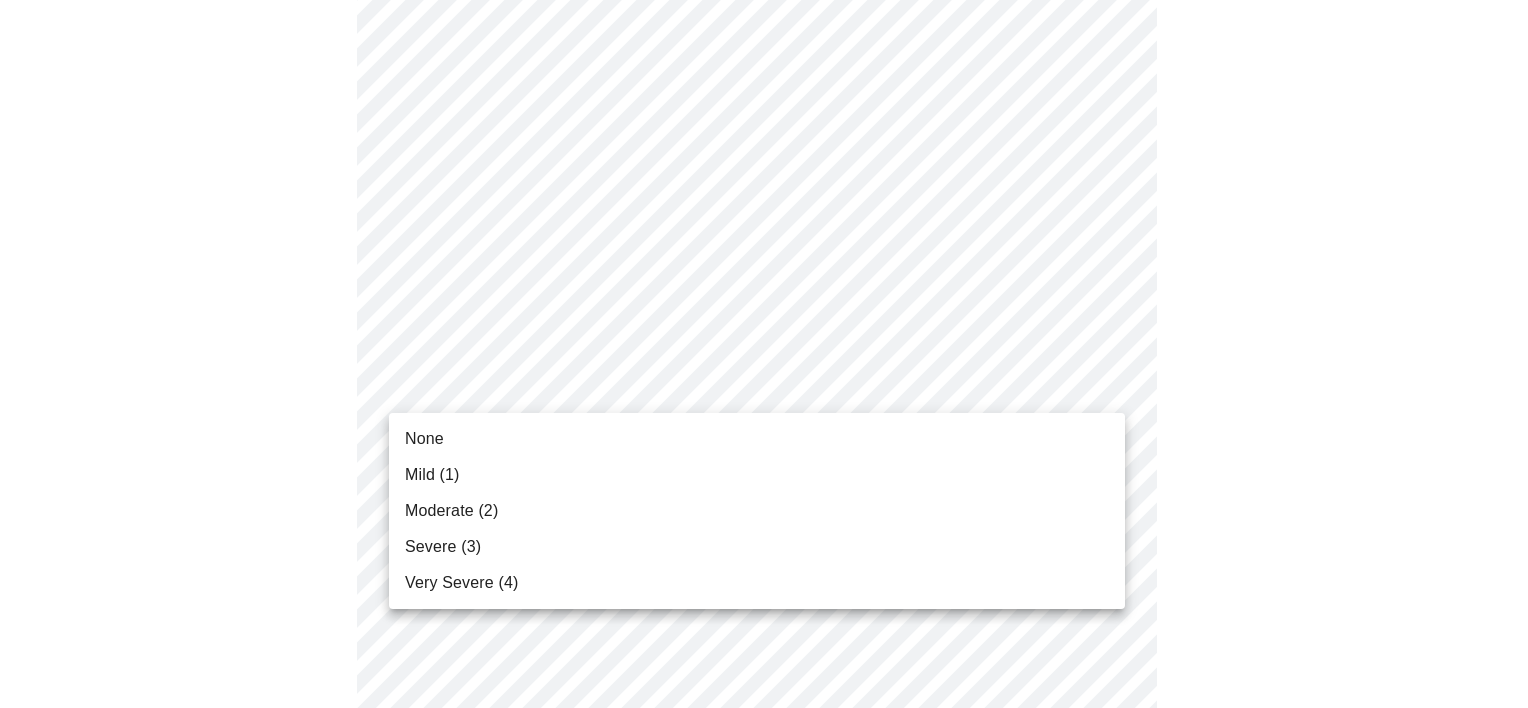 click on "MyMenopauseRx Appointments Messaging Labs Uploads Medications Community Refer a Friend Hi [PERSON_NAME]   Intake Questions for [DATE] 10:20am-10:40am 3  /  13 Settings Billing Invoices Log out None Mild (1) Moderate (2) Severe (3) Very Severe (4)" at bounding box center (764, -418) 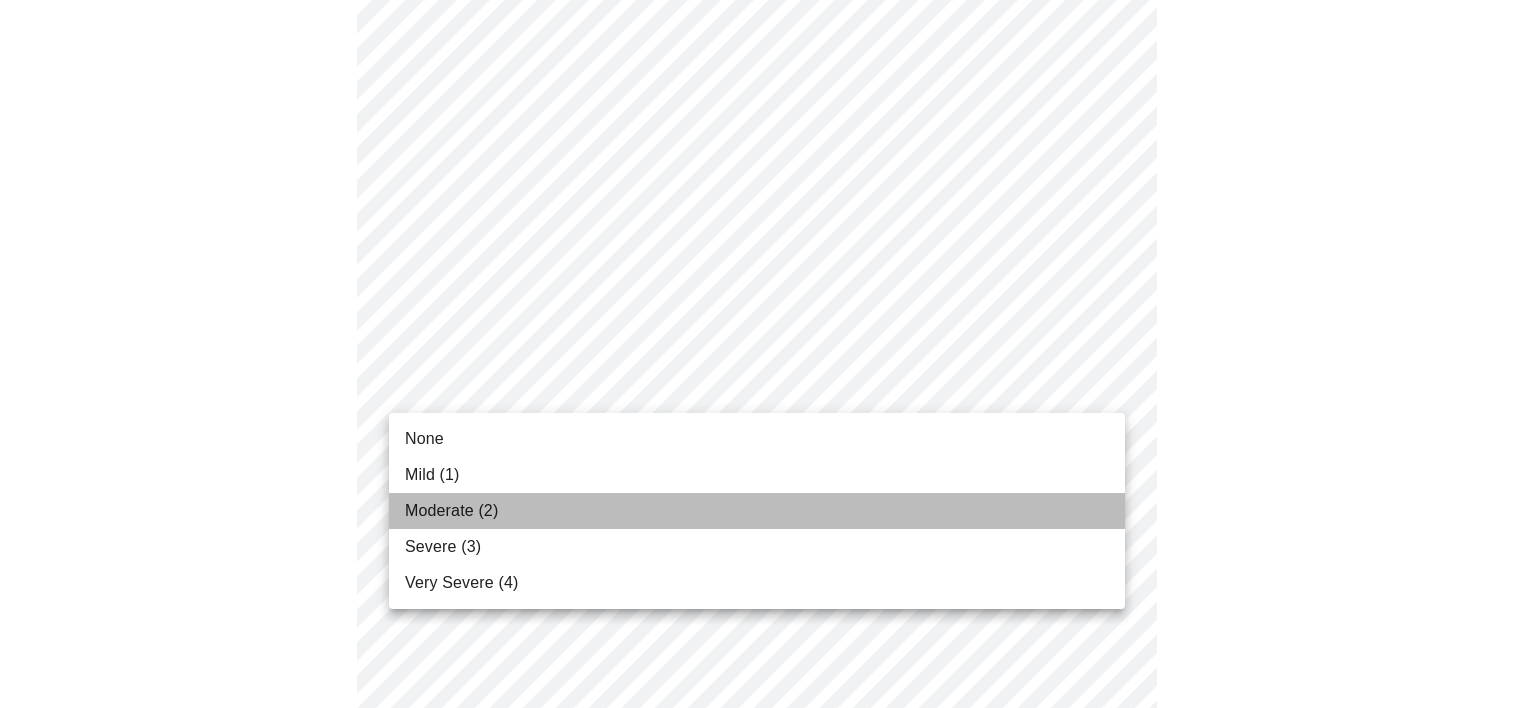 click on "Moderate (2)" at bounding box center [757, 511] 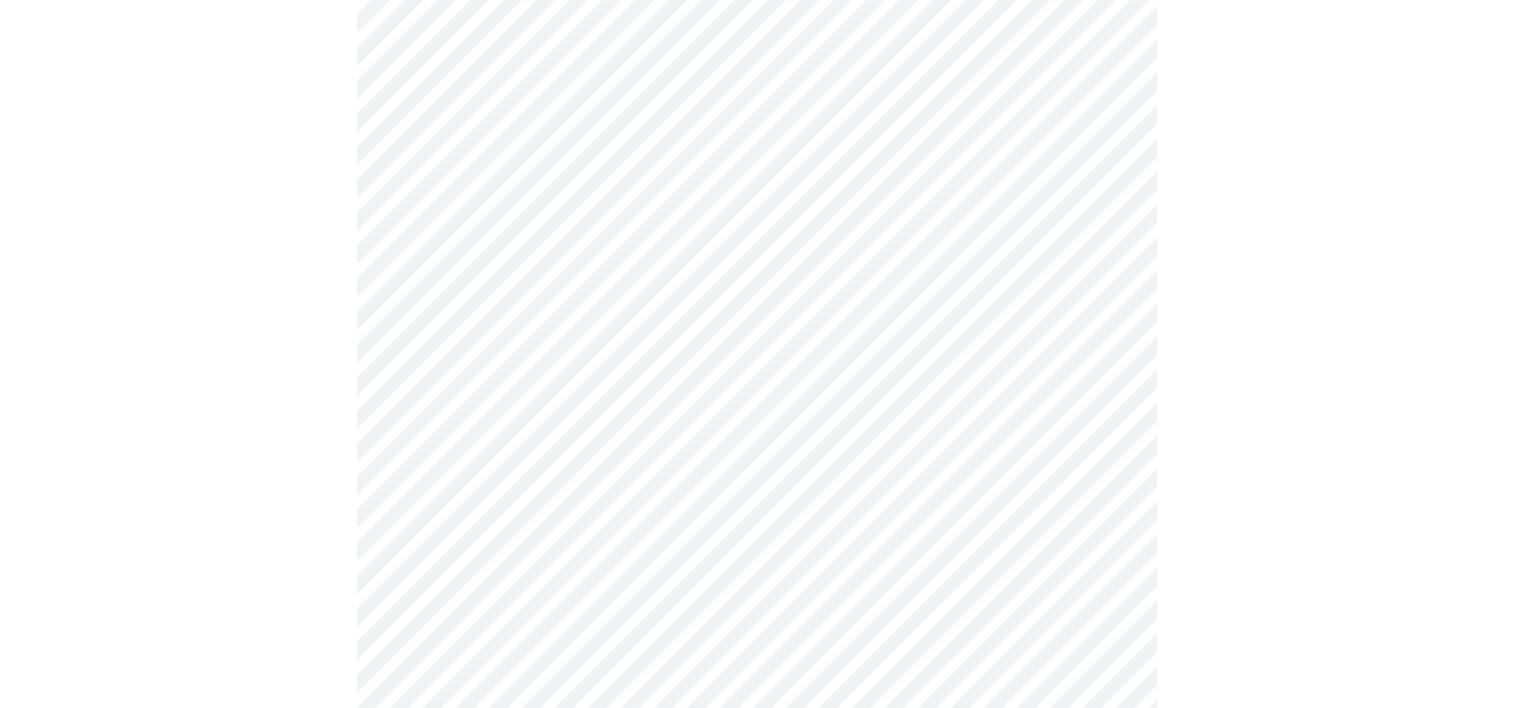 scroll, scrollTop: 530, scrollLeft: 0, axis: vertical 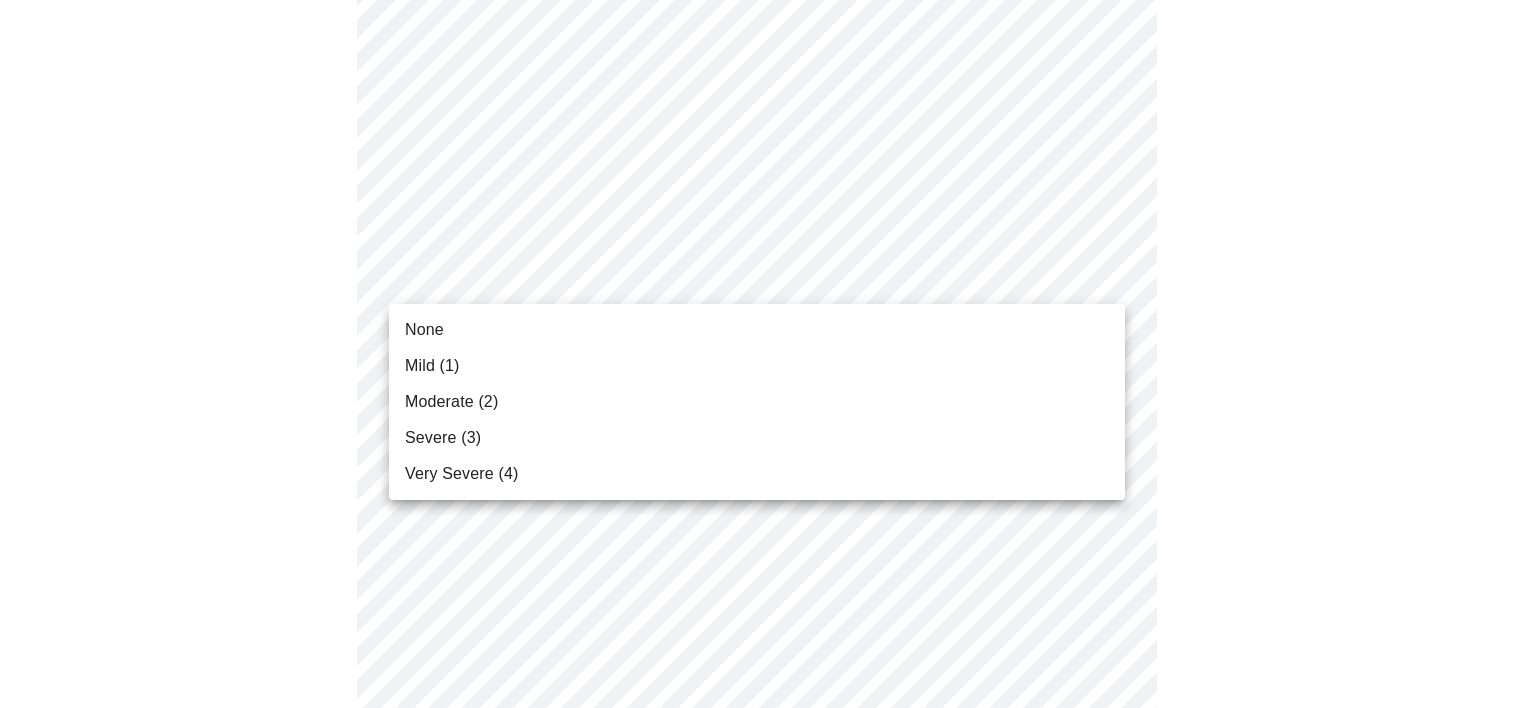 click on "MyMenopauseRx Appointments Messaging Labs Uploads Medications Community Refer a Friend Hi [PERSON_NAME]   Intake Questions for [DATE] 10:20am-10:40am 3  /  13 Settings Billing Invoices Log out None Mild (1) Moderate (2) Severe (3) Very Severe (4)" at bounding box center [764, 695] 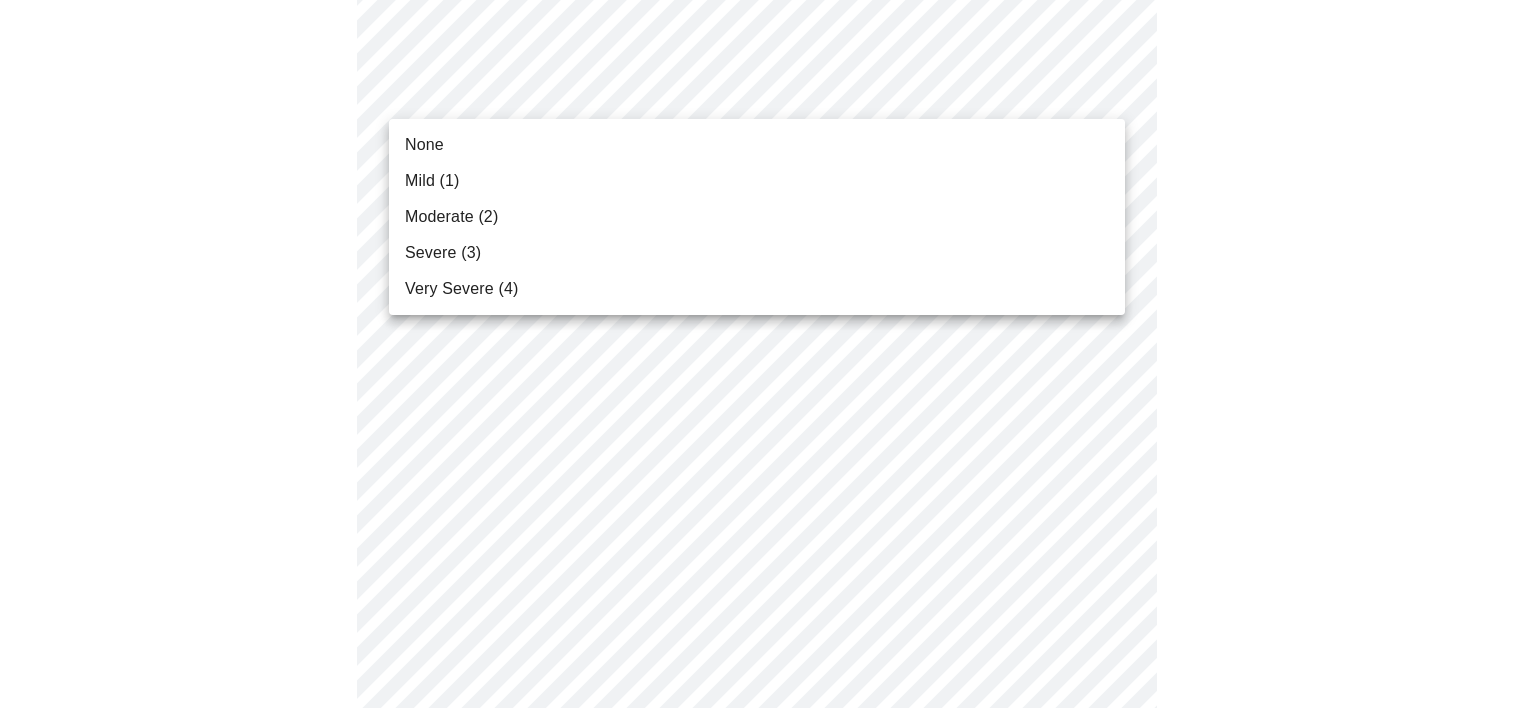 click on "MyMenopauseRx Appointments Messaging Labs Uploads Medications Community Refer a Friend Hi [PERSON_NAME]   Intake Questions for [DATE] 10:20am-10:40am 3  /  13 Settings Billing Invoices Log out None Mild (1) Moderate (2) Severe (3) Very Severe (4)" at bounding box center (764, 681) 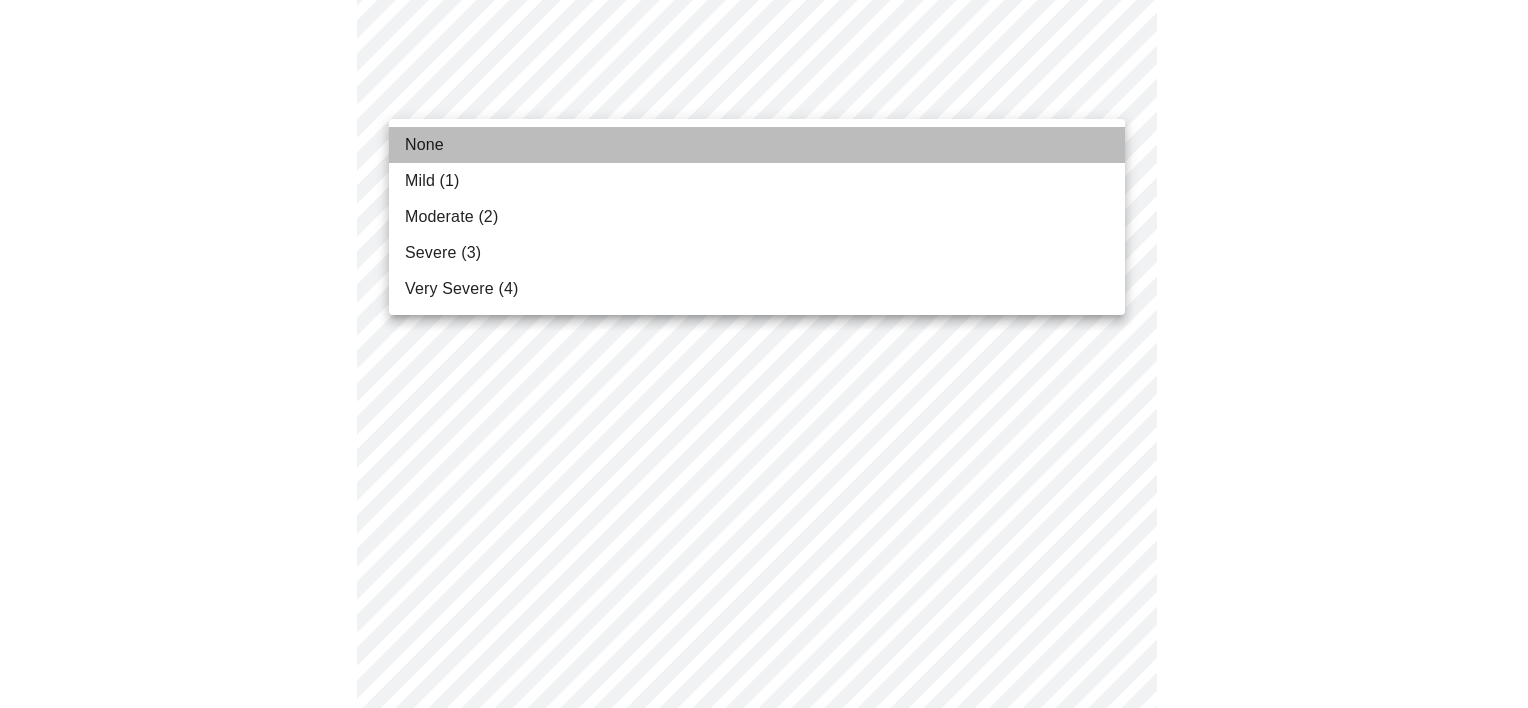 click on "None" at bounding box center [757, 145] 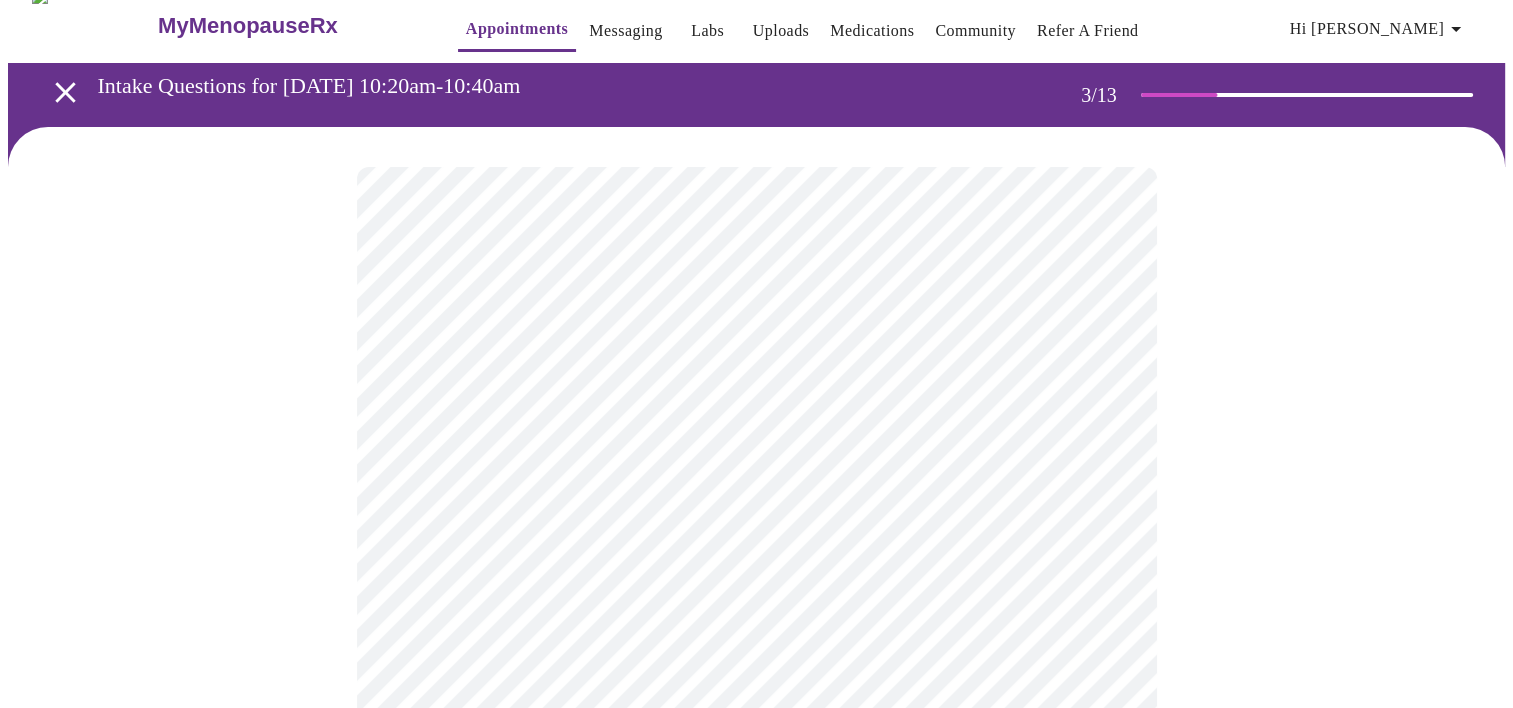 scroll, scrollTop: 77, scrollLeft: 0, axis: vertical 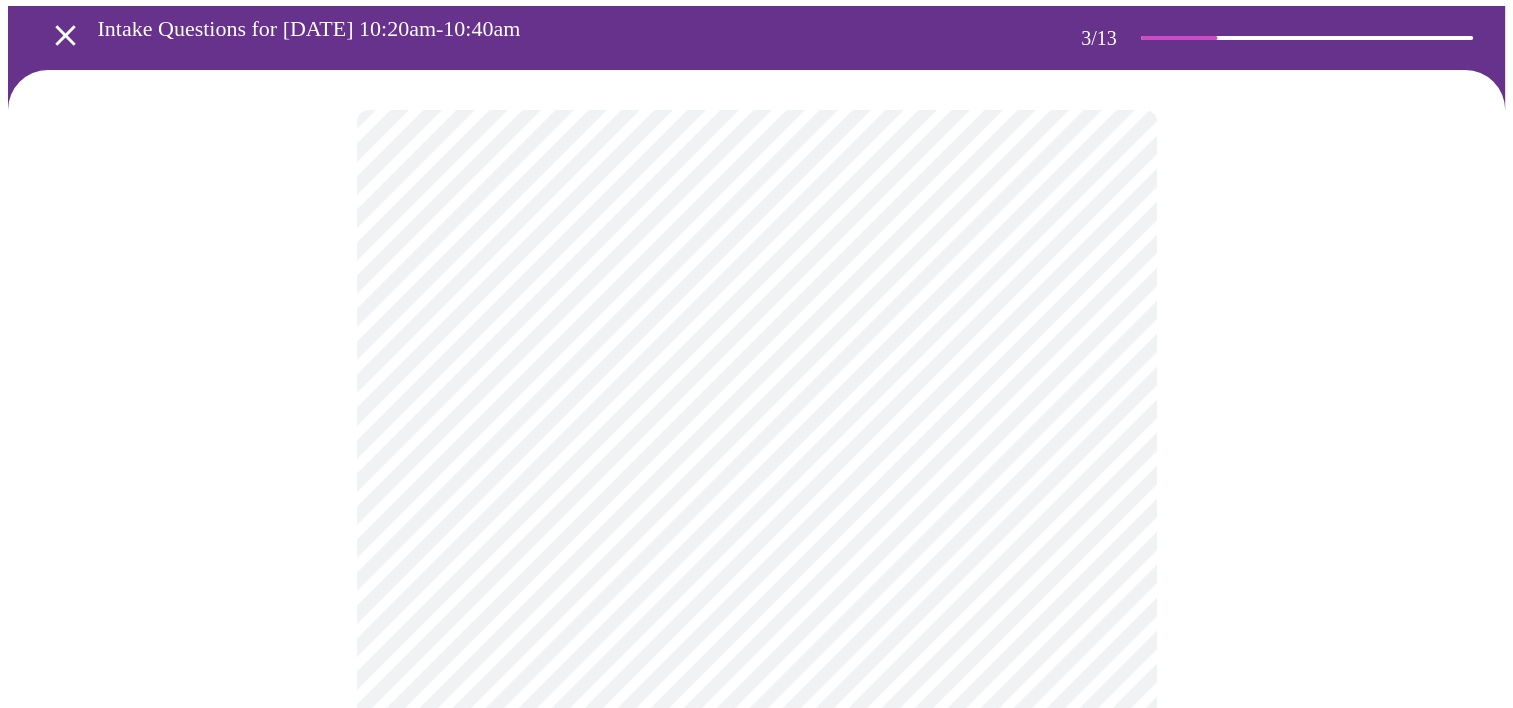 click on "MyMenopauseRx Appointments Messaging Labs Uploads Medications Community Refer a Friend Hi [PERSON_NAME]   Intake Questions for [DATE] 10:20am-10:40am 3  /  13 Settings Billing Invoices Log out" at bounding box center (756, 1120) 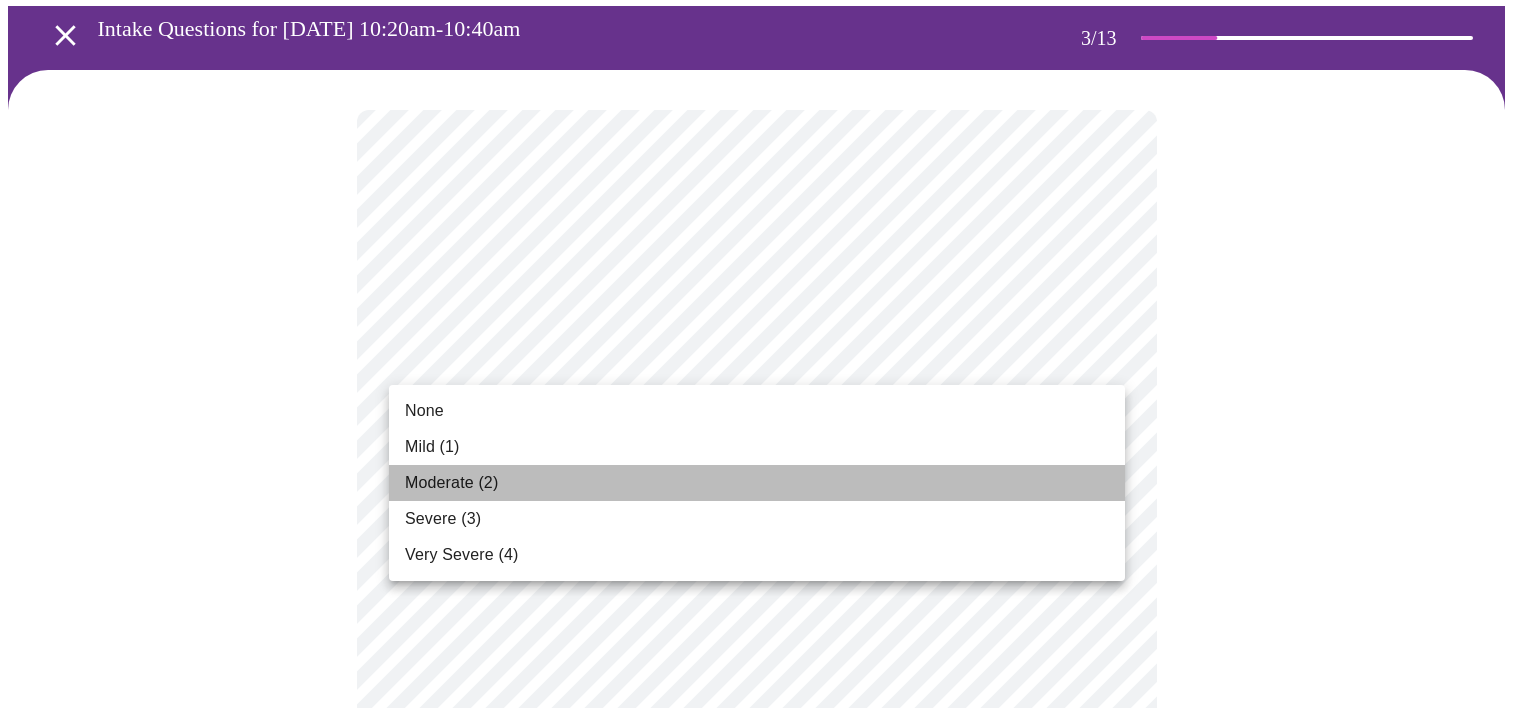 click on "Moderate (2)" at bounding box center [757, 483] 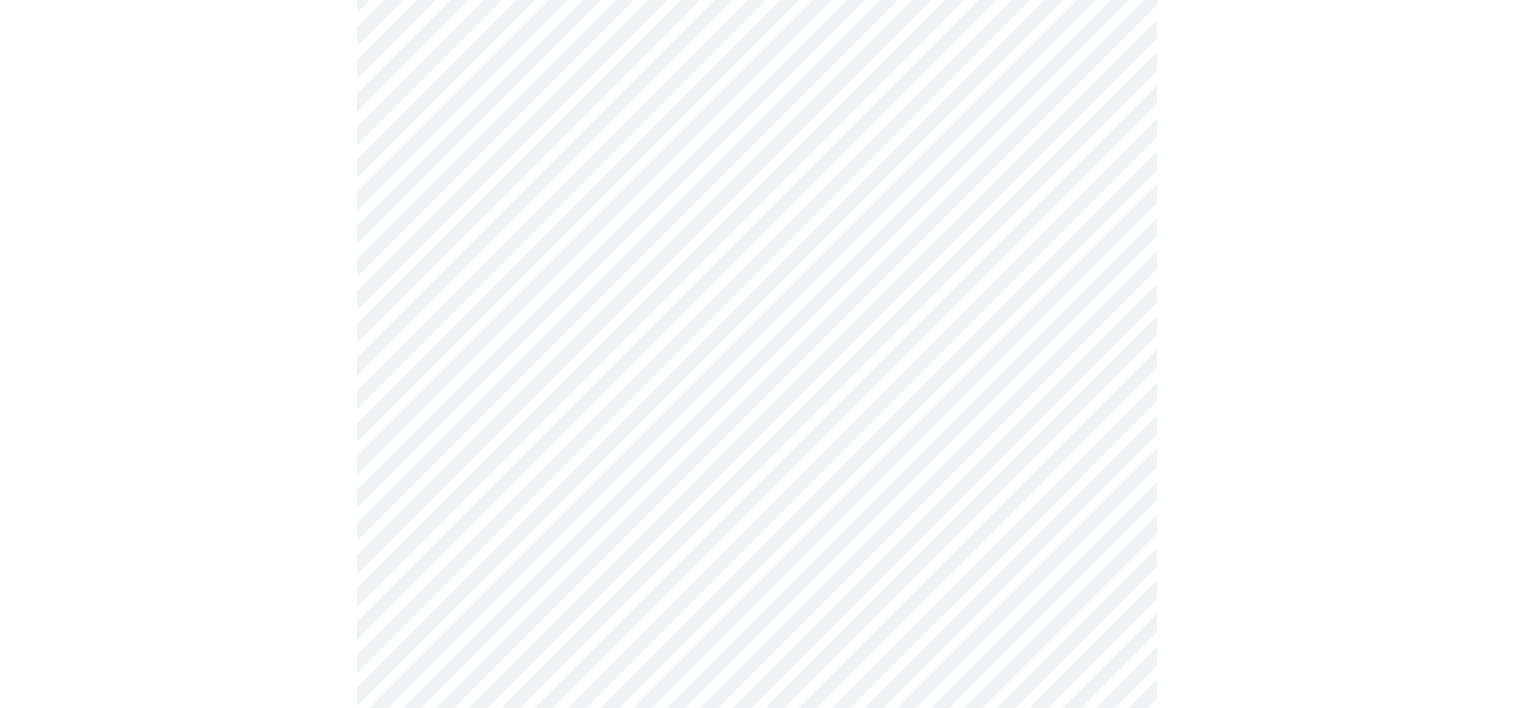 scroll, scrollTop: 814, scrollLeft: 0, axis: vertical 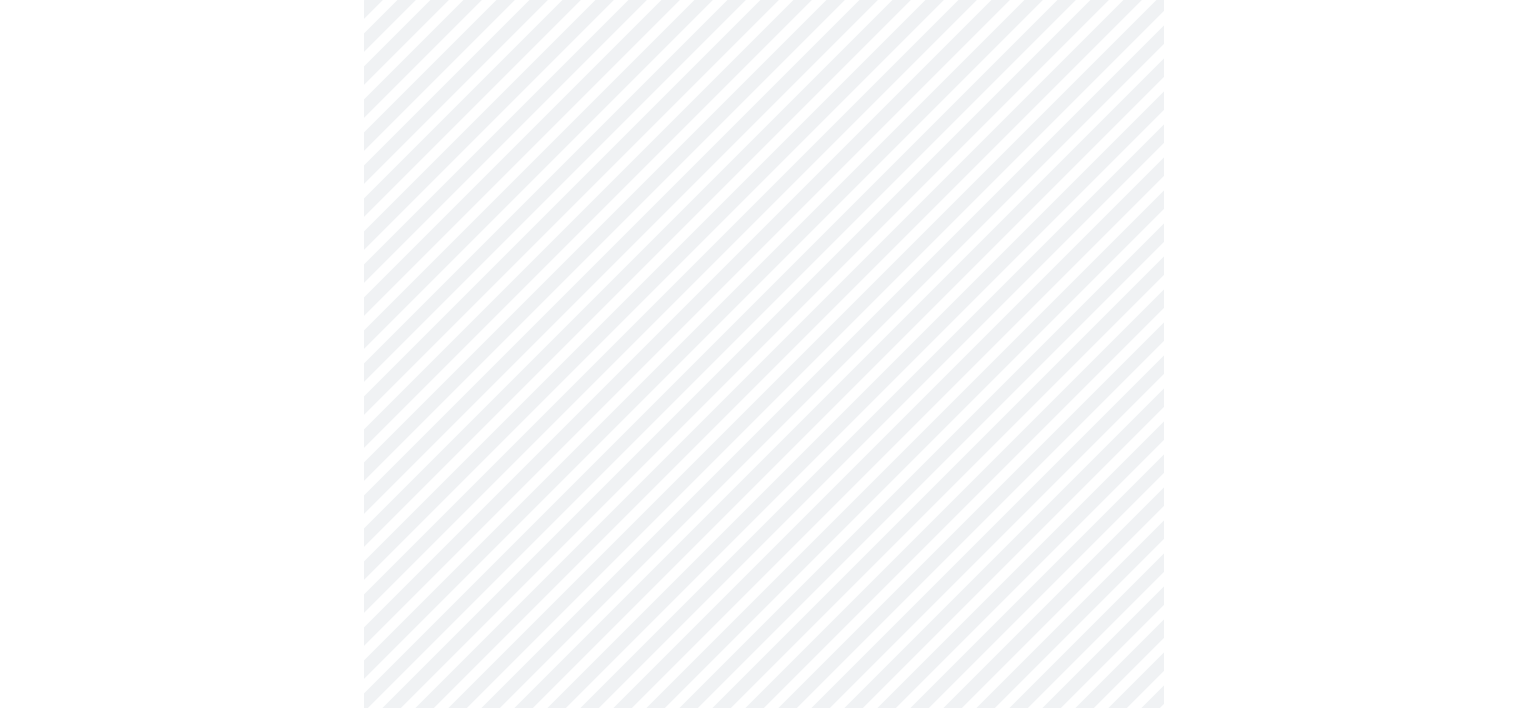 click on "MyMenopauseRx Appointments Messaging Labs Uploads Medications Community Refer a Friend Hi [PERSON_NAME]   Intake Questions for [DATE] 10:20am-10:40am 4  /  13 Settings Billing Invoices Log out" at bounding box center [764, 139] 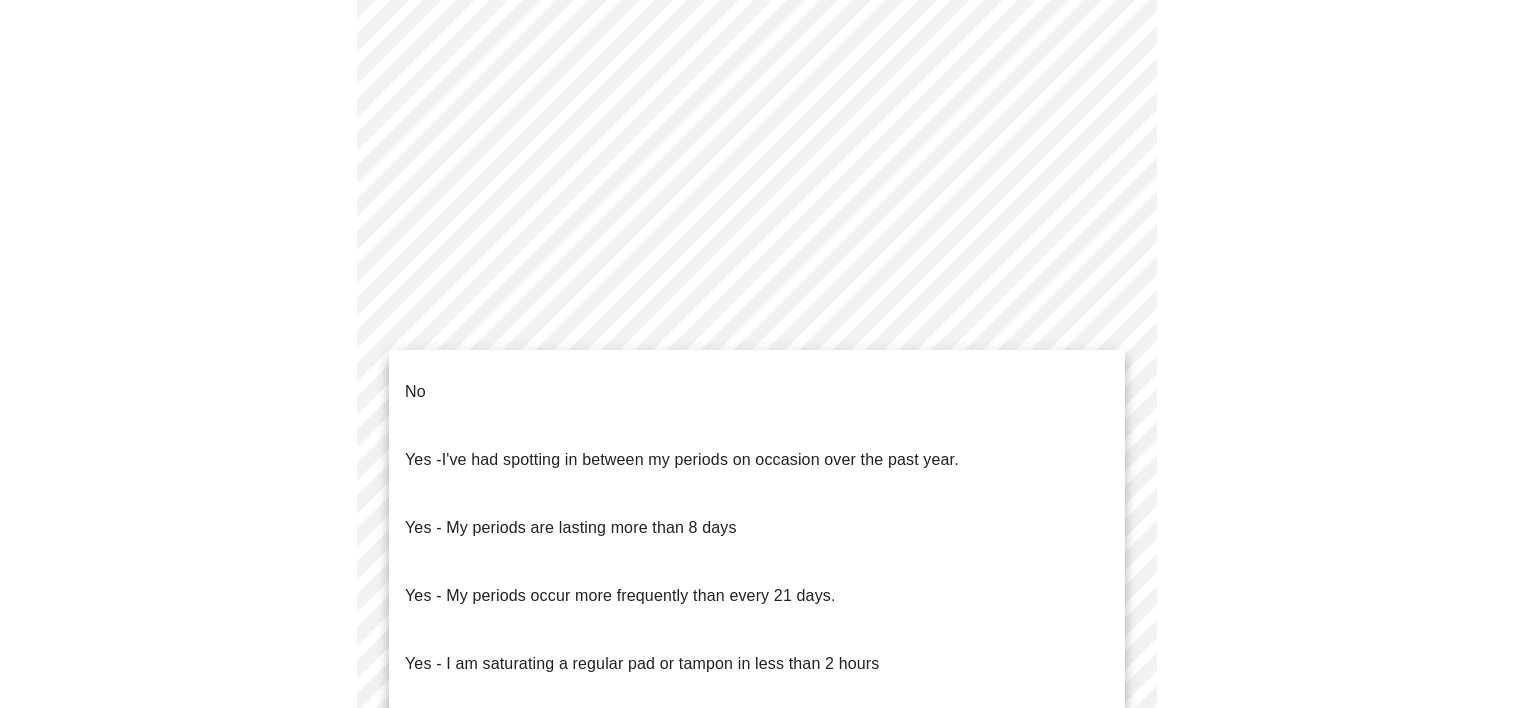 click on "No" at bounding box center (757, 392) 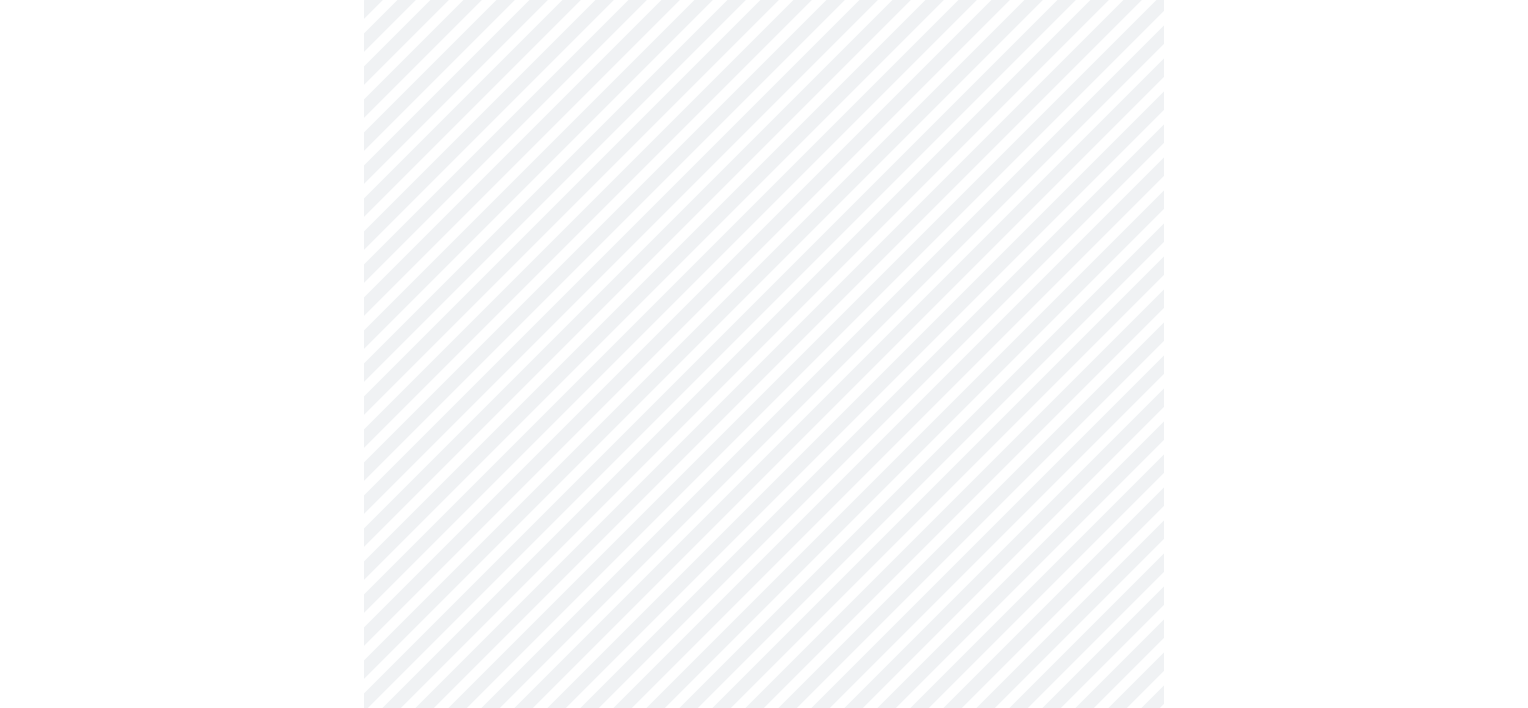 click on "MyMenopauseRx Appointments Messaging Labs Uploads Medications Community Refer a Friend Hi [PERSON_NAME]   Intake Questions for [DATE] 10:20am-10:40am 4  /  13 Settings Billing Invoices Log out" at bounding box center [764, 133] 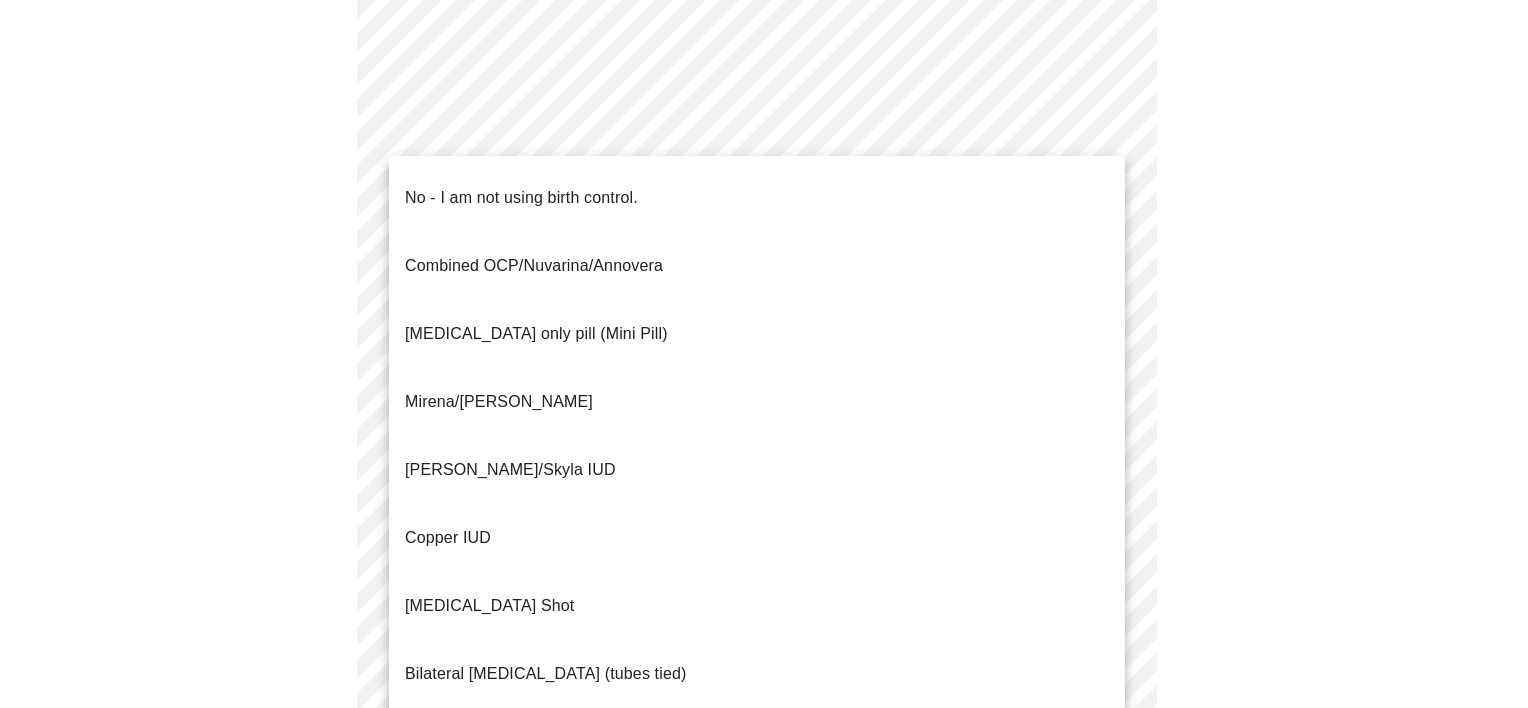 click on "Mirena/[PERSON_NAME]" at bounding box center (757, 402) 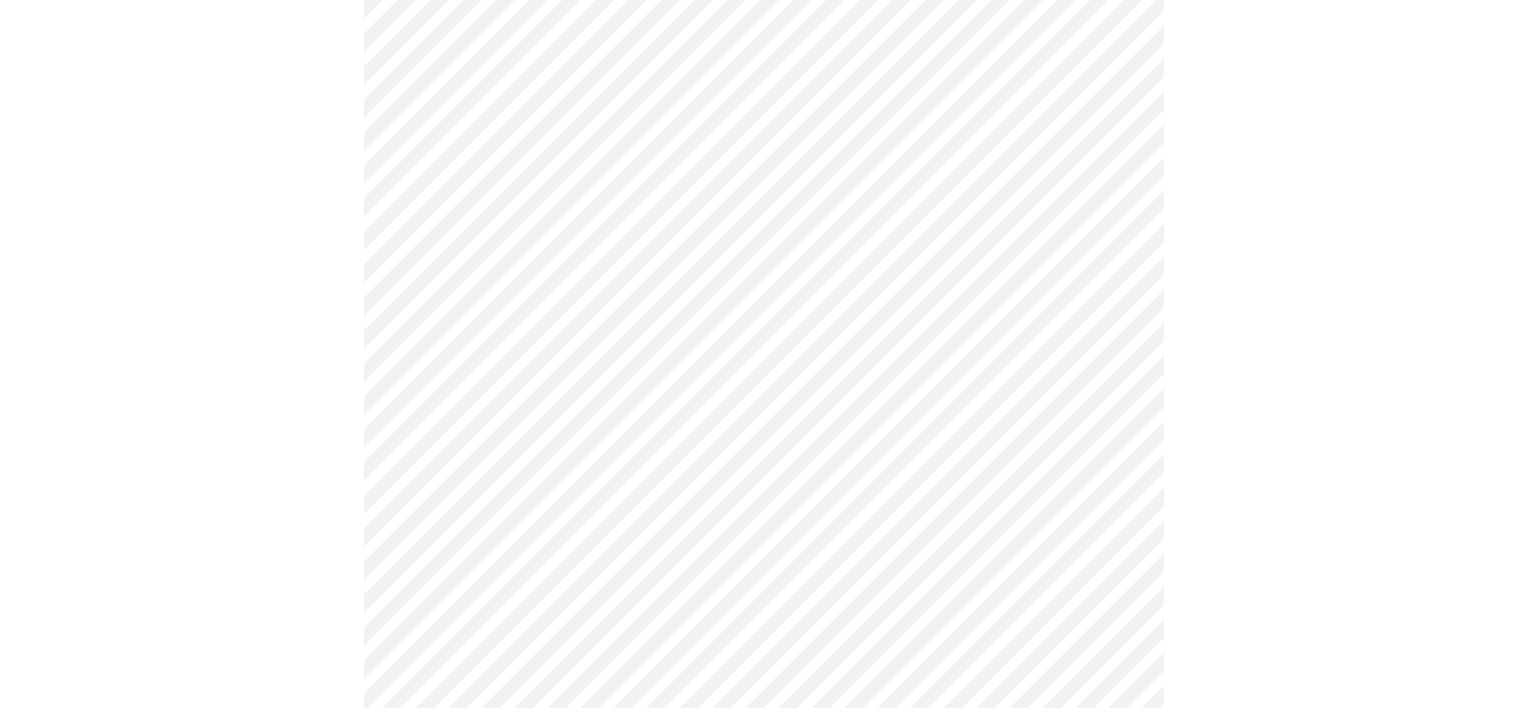 click on "MyMenopauseRx Appointments Messaging Labs Uploads Medications Community Refer a Friend Hi [PERSON_NAME]   Intake Questions for [DATE] 10:20am-10:40am 4  /  13 Settings Billing Invoices Log out" at bounding box center (764, 127) 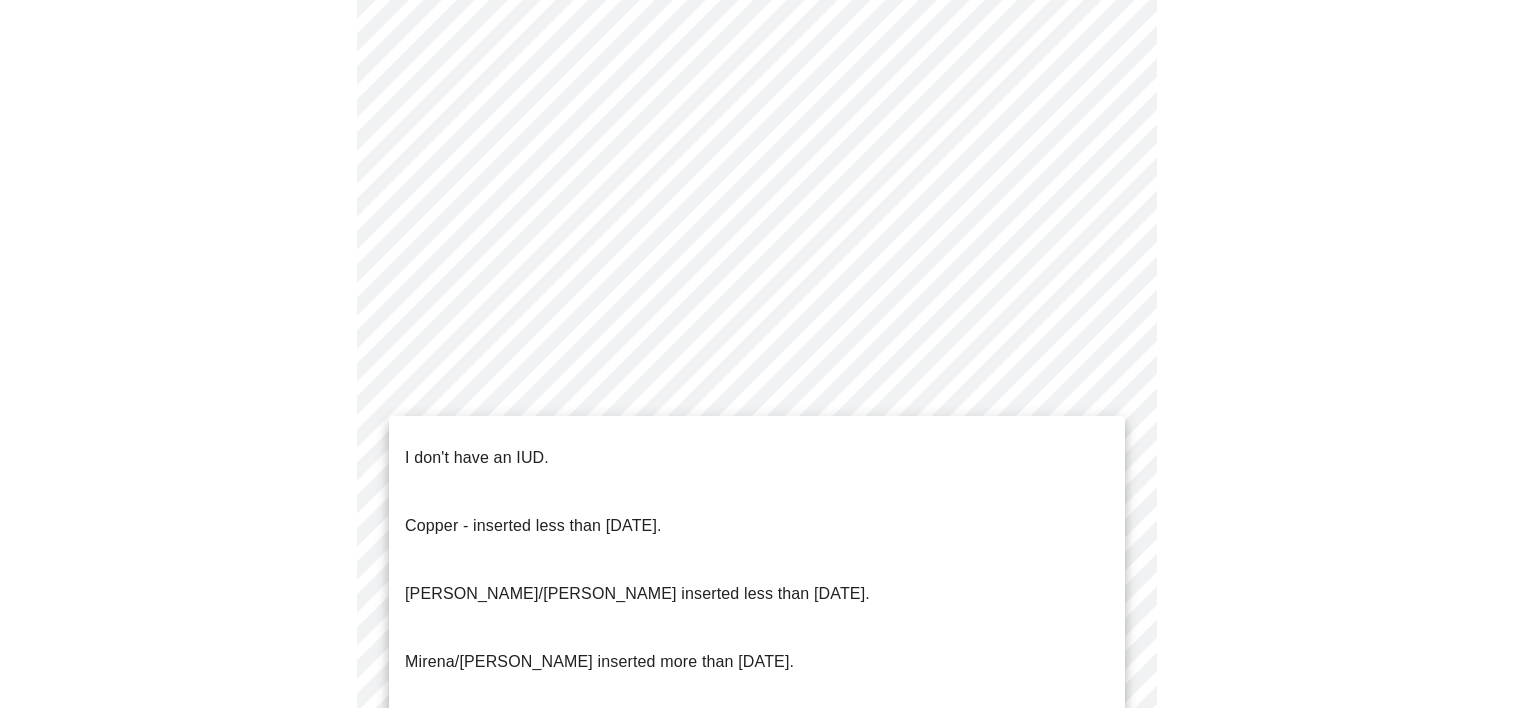 click on "Mirena/[PERSON_NAME] inserted more than [DATE]." at bounding box center [757, 662] 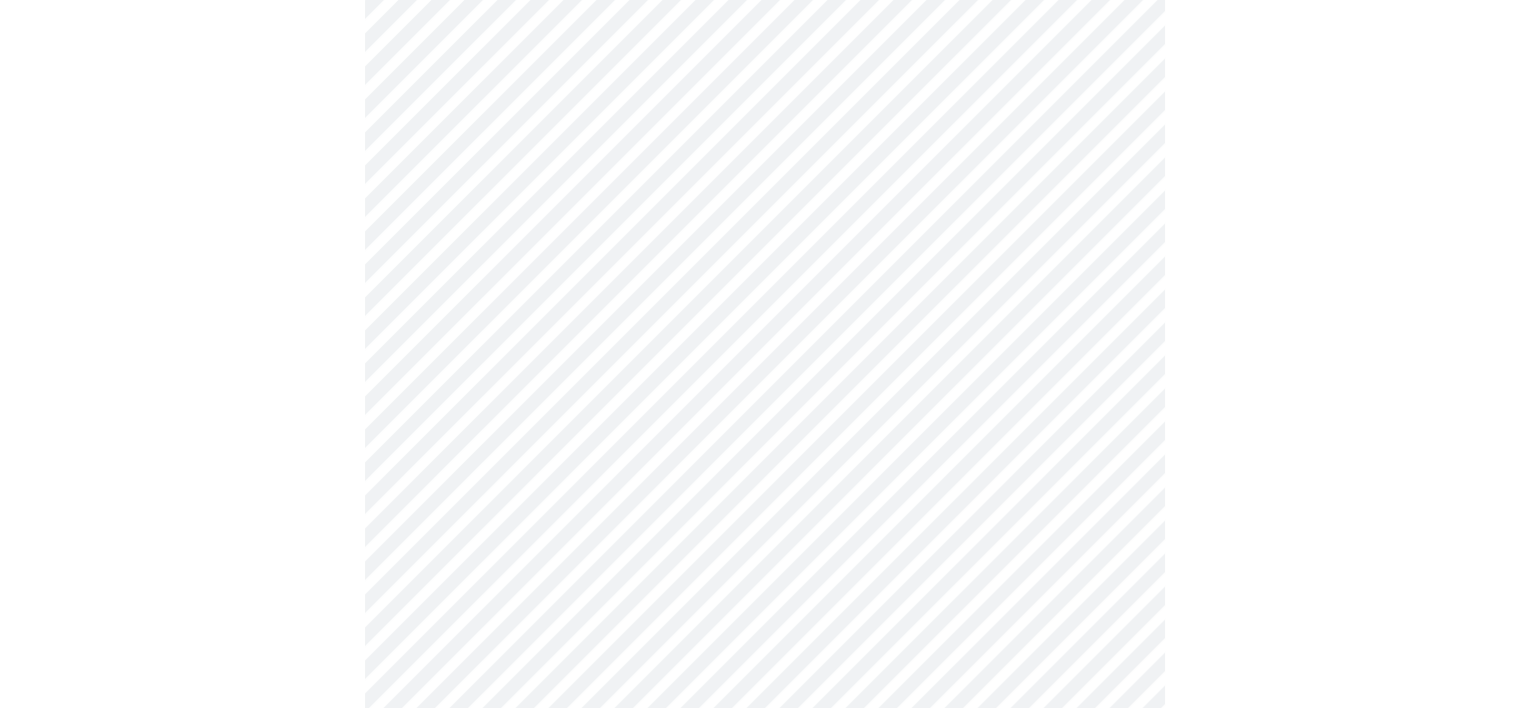 scroll, scrollTop: 1147, scrollLeft: 0, axis: vertical 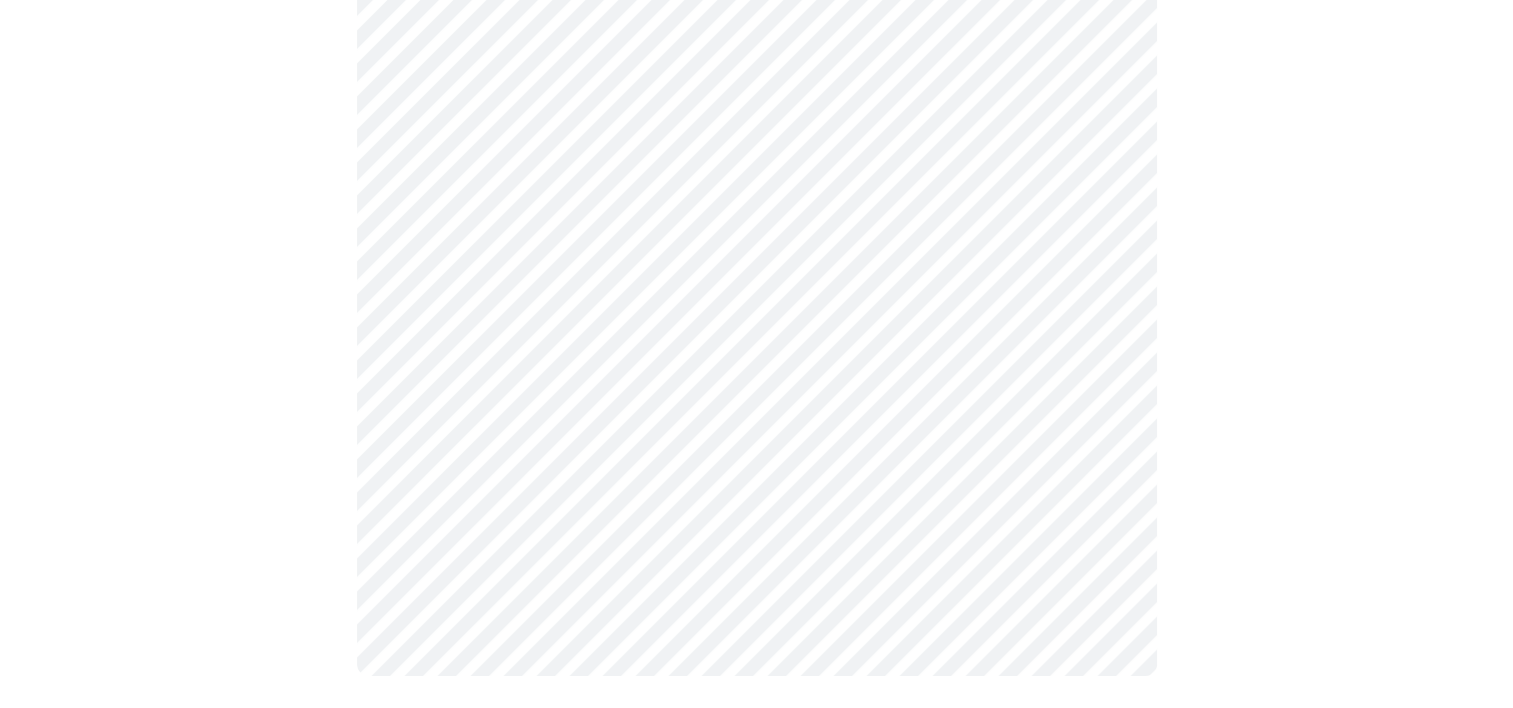 click on "MyMenopauseRx Appointments Messaging Labs Uploads Medications Community Refer a Friend Hi [PERSON_NAME]   Intake Questions for [DATE] 10:20am-10:40am 4  /  13 Settings Billing Invoices Log out" at bounding box center [756, -212] 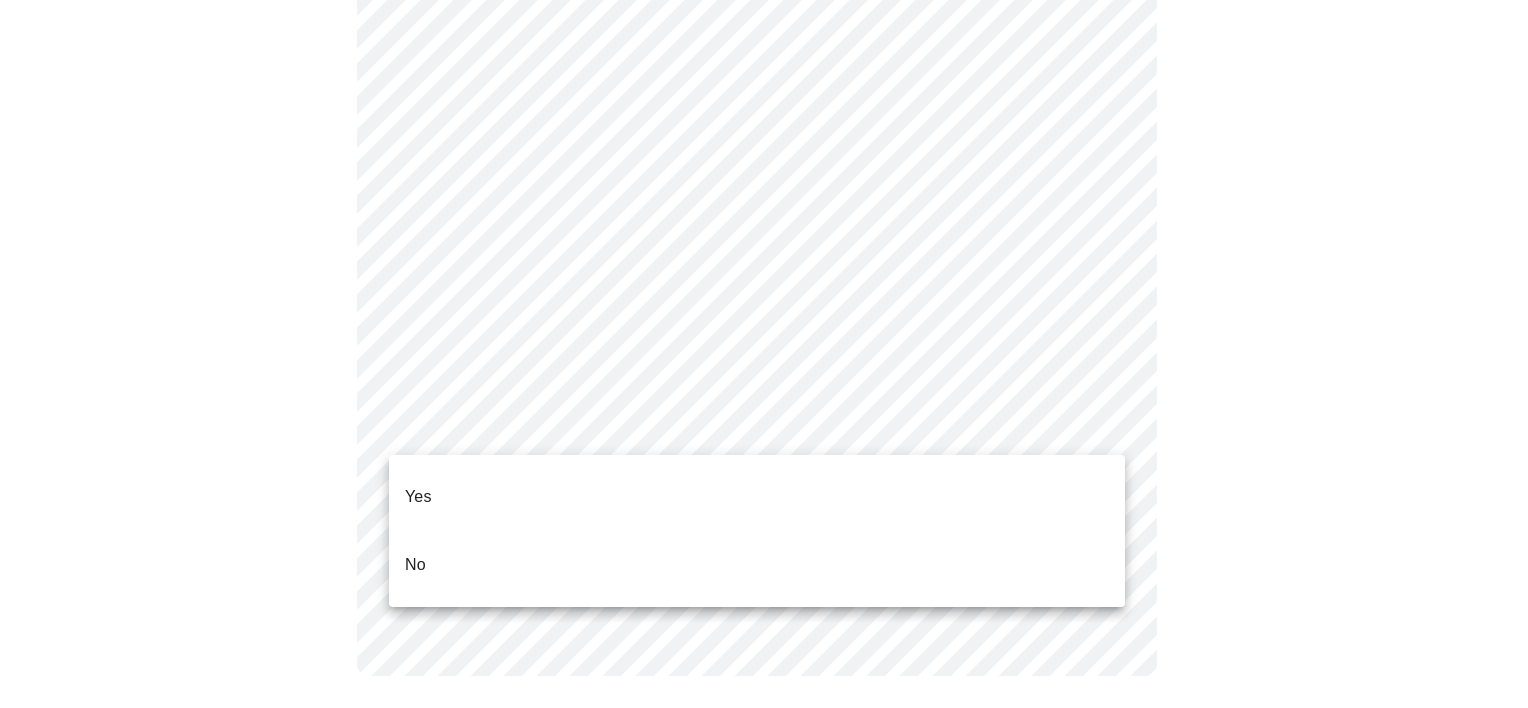 click on "Yes" at bounding box center [757, 497] 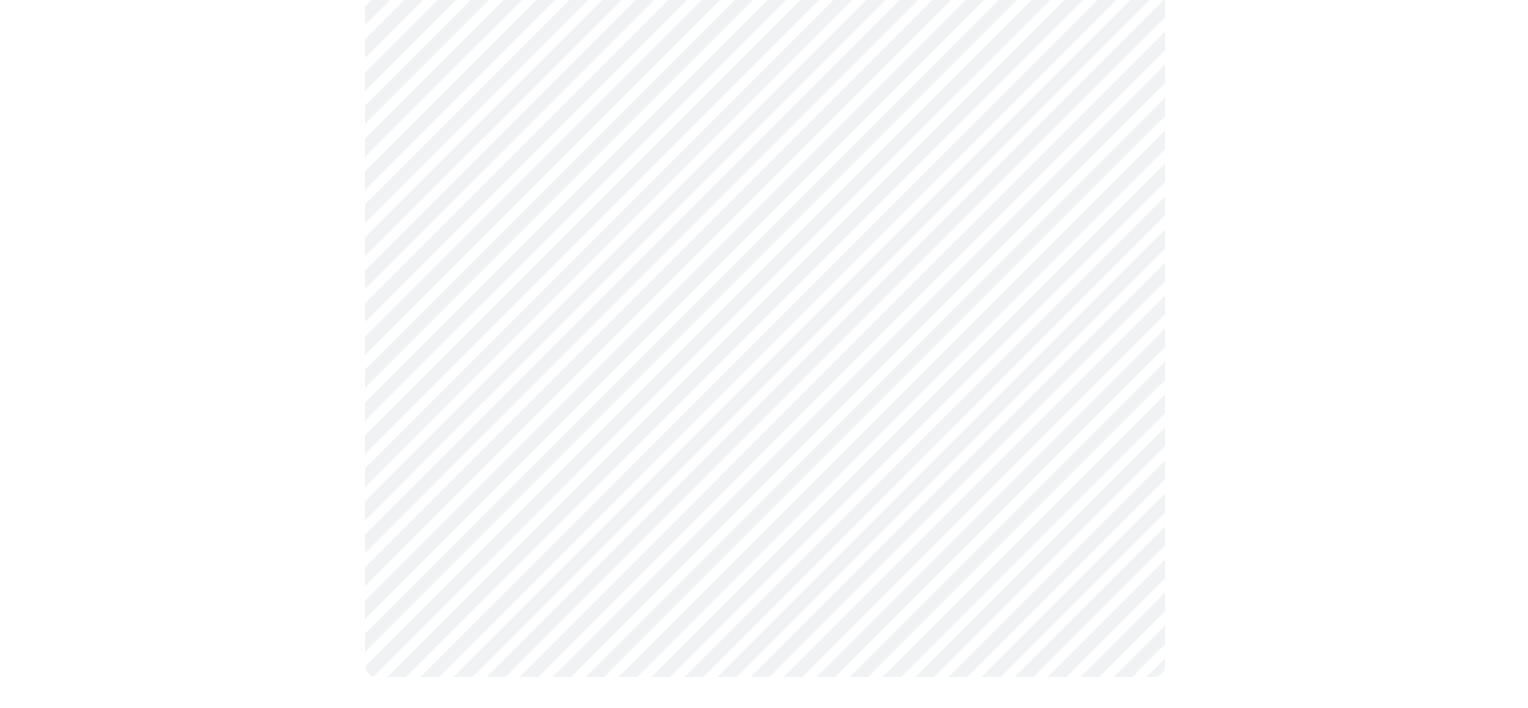 scroll, scrollTop: 303, scrollLeft: 0, axis: vertical 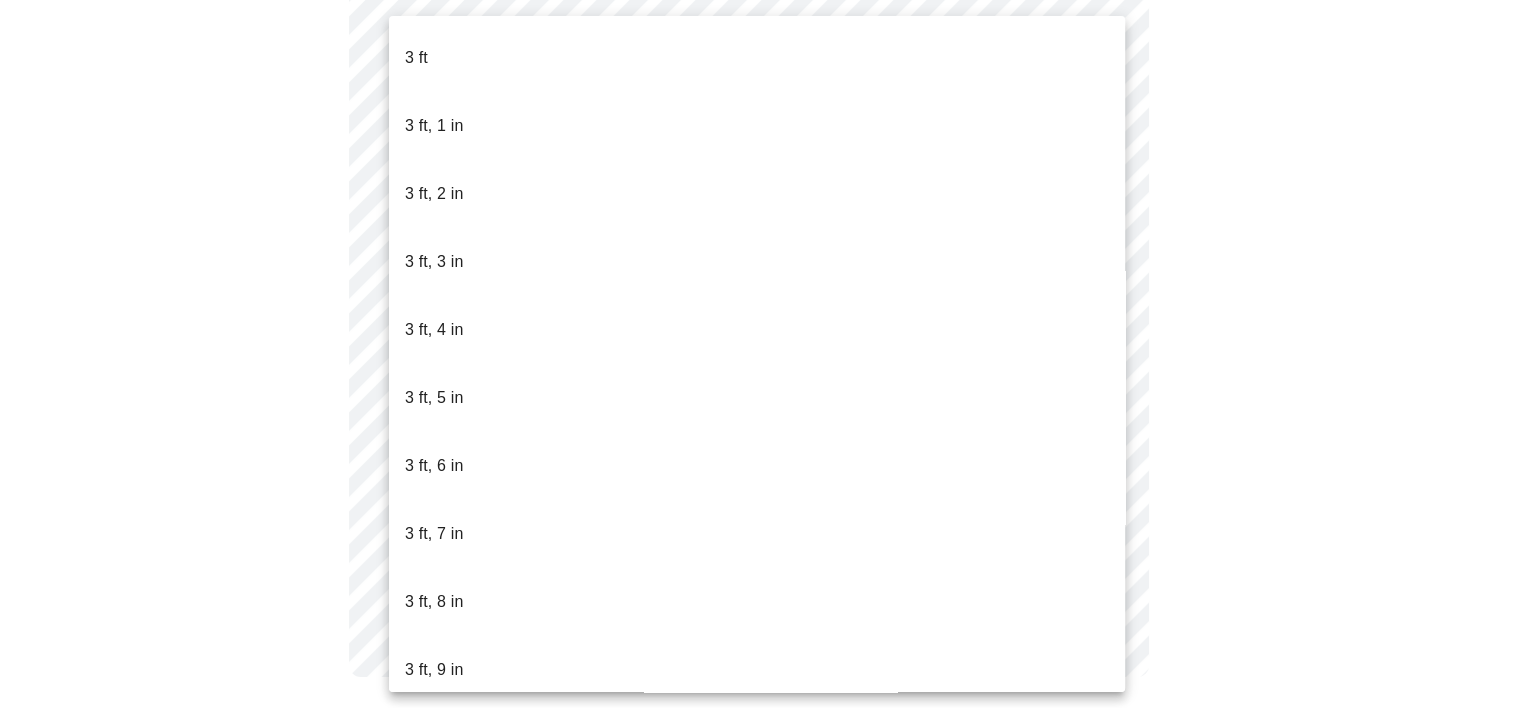 type 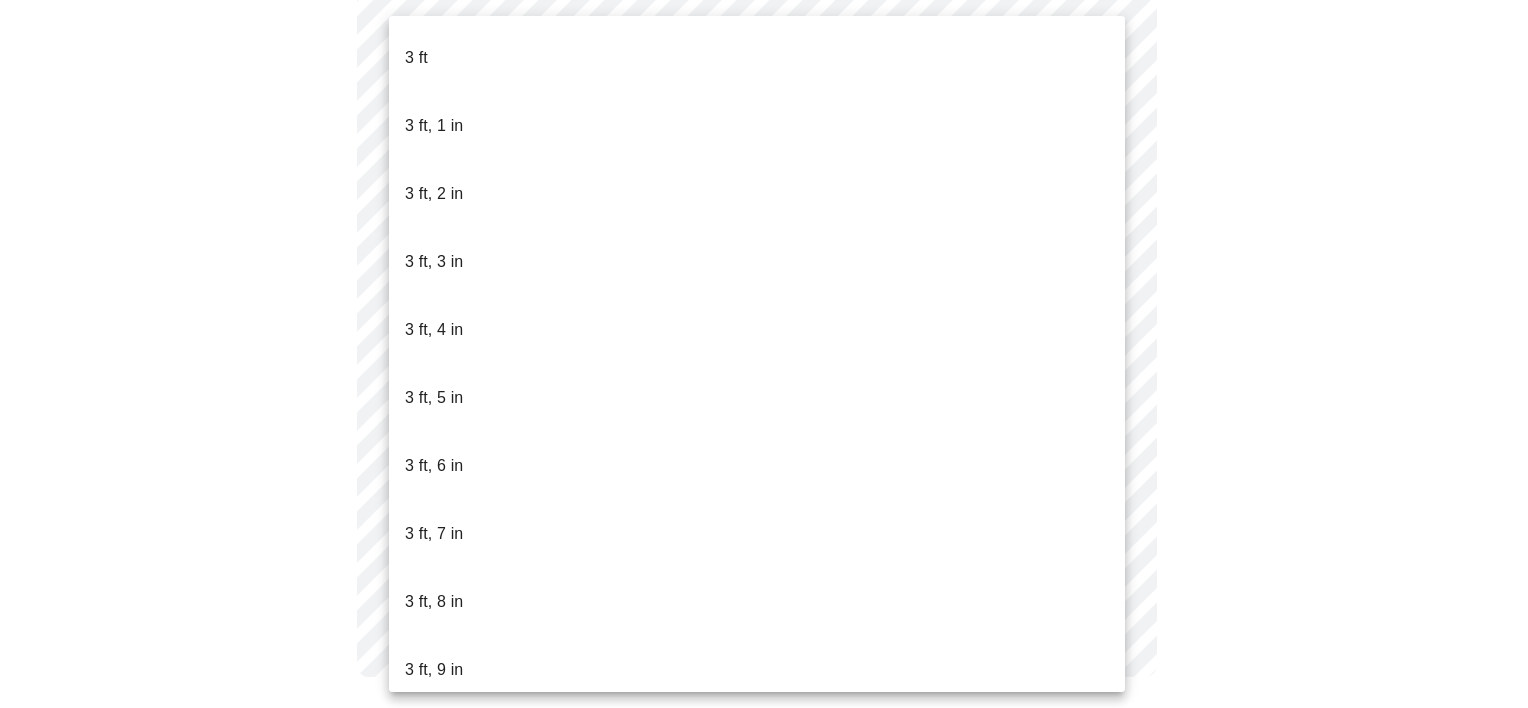 click on "MyMenopauseRx Appointments Messaging Labs Uploads Medications Community Refer a Friend Hi [PERSON_NAME]   Intake Questions for [DATE] 10:20am-10:40am 6  /  13 Settings Billing Invoices Log out 3 ft
3 ft, 1 in
3 ft, 2 in
3 ft, 3 in
3 ft, 4 in
3 ft, 5 in
3 ft, 6 in
3 ft, 7 in
3 ft, 8 in
3 ft, 9 in
3 ft, 10 in
3 ft, 11 in
4 ft
4 ft, 1 in
4 ft, 2 in
4 ft, 3 in
4 ft, 4 in
4 ft, 5 in
4 ft, 6 in
4 ft, 7 in
4 ft, 8 in
4 ft, 9 in
4 ft, 10 in
4 ft, 11 in
5 ft
5 ft, 1 in
5 ft, 2 in
5 ft, 3 in
5 ft, 4 in
5 ft, 5 in
5 ft, 6 in
5 ft, 7 in
5 ft, 8 in
5 ft, 9 in
5 ft, 10 in
5 ft, 11 in
6 ft
6 ft, 1 in
6 ft, 2 in
6 ft, 3 in
6 ft, 4 in
6 ft, 5 in
6 ft, 6 in
6 ft, 7 in
6 ft, 8 in
6 ft, 9 in
6 ft, 10 in
6 ft, 11 in
7 ft" at bounding box center [764, 211] 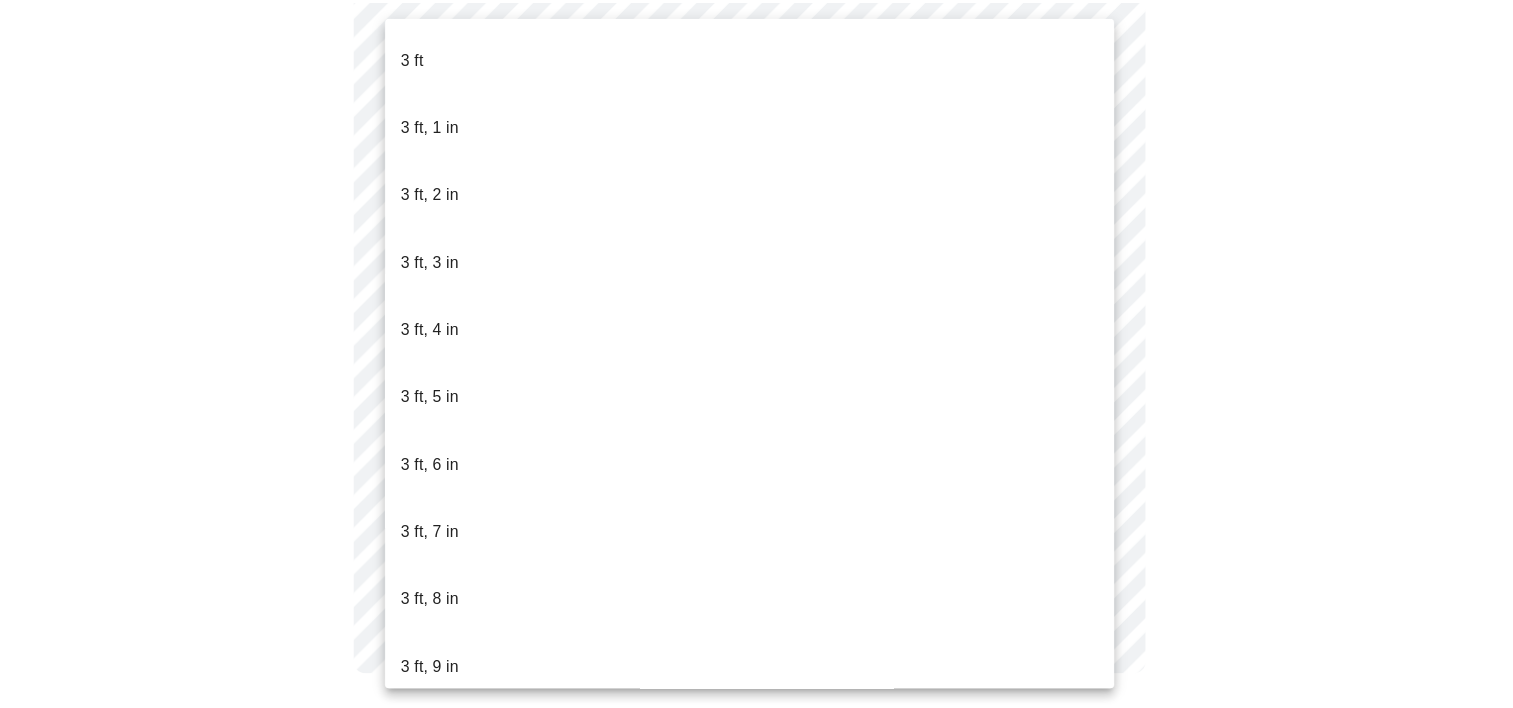 scroll, scrollTop: 1204, scrollLeft: 0, axis: vertical 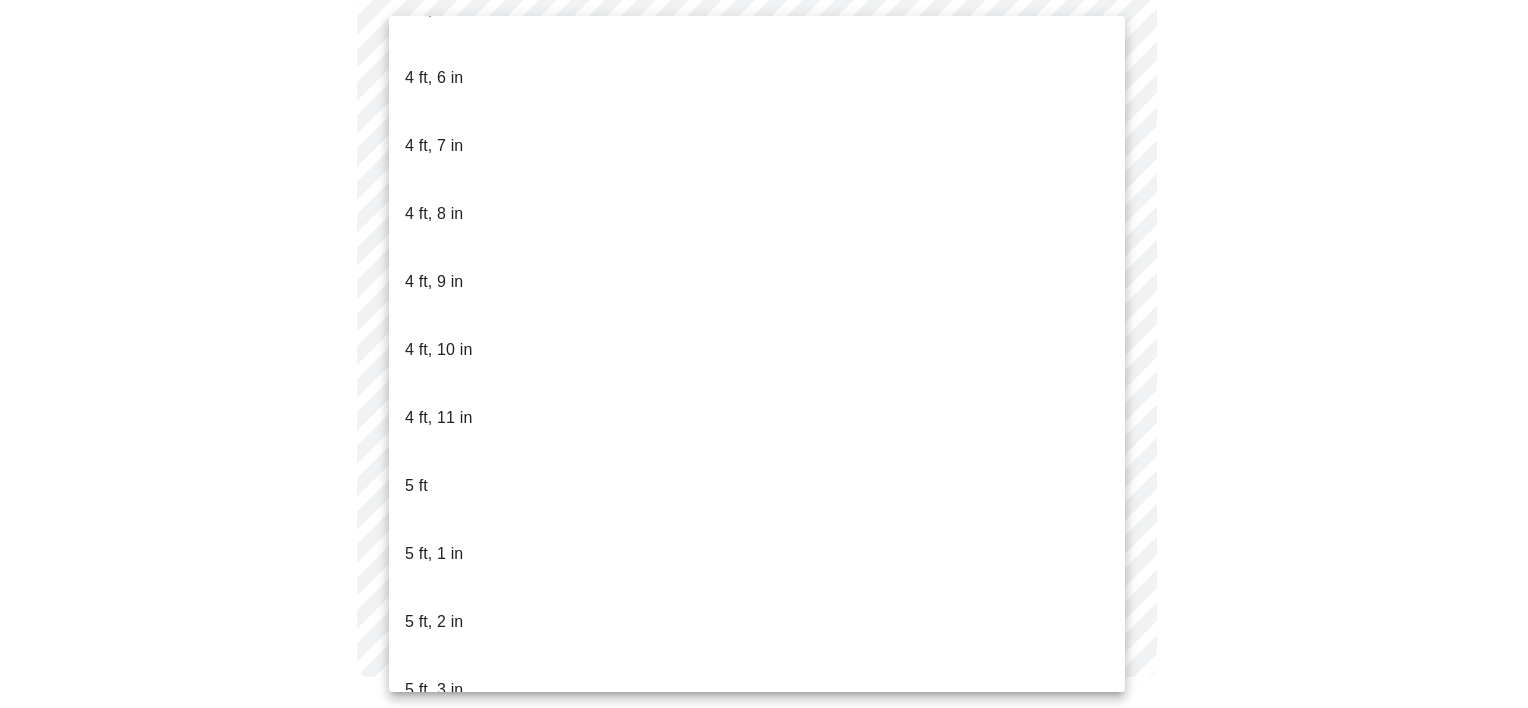 click at bounding box center (764, 354) 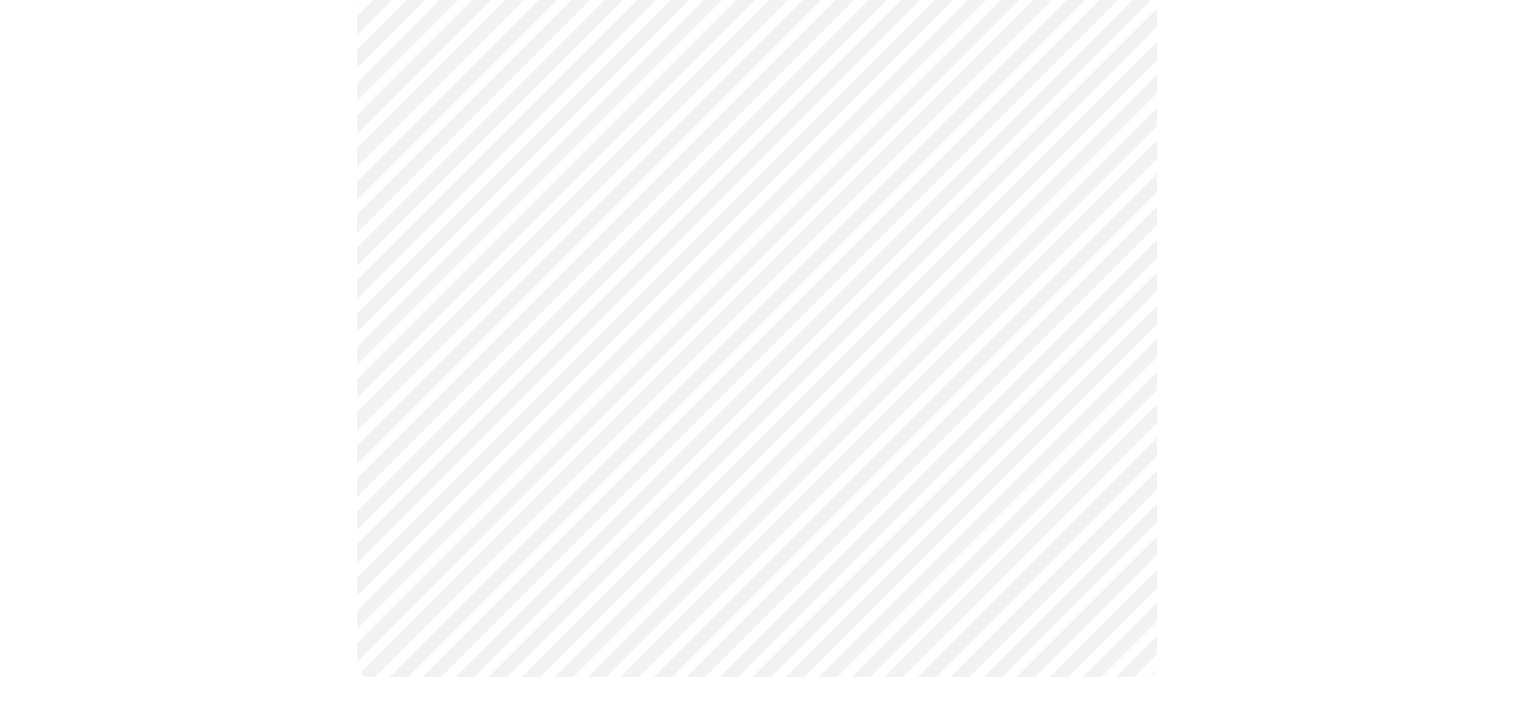 scroll, scrollTop: 0, scrollLeft: 0, axis: both 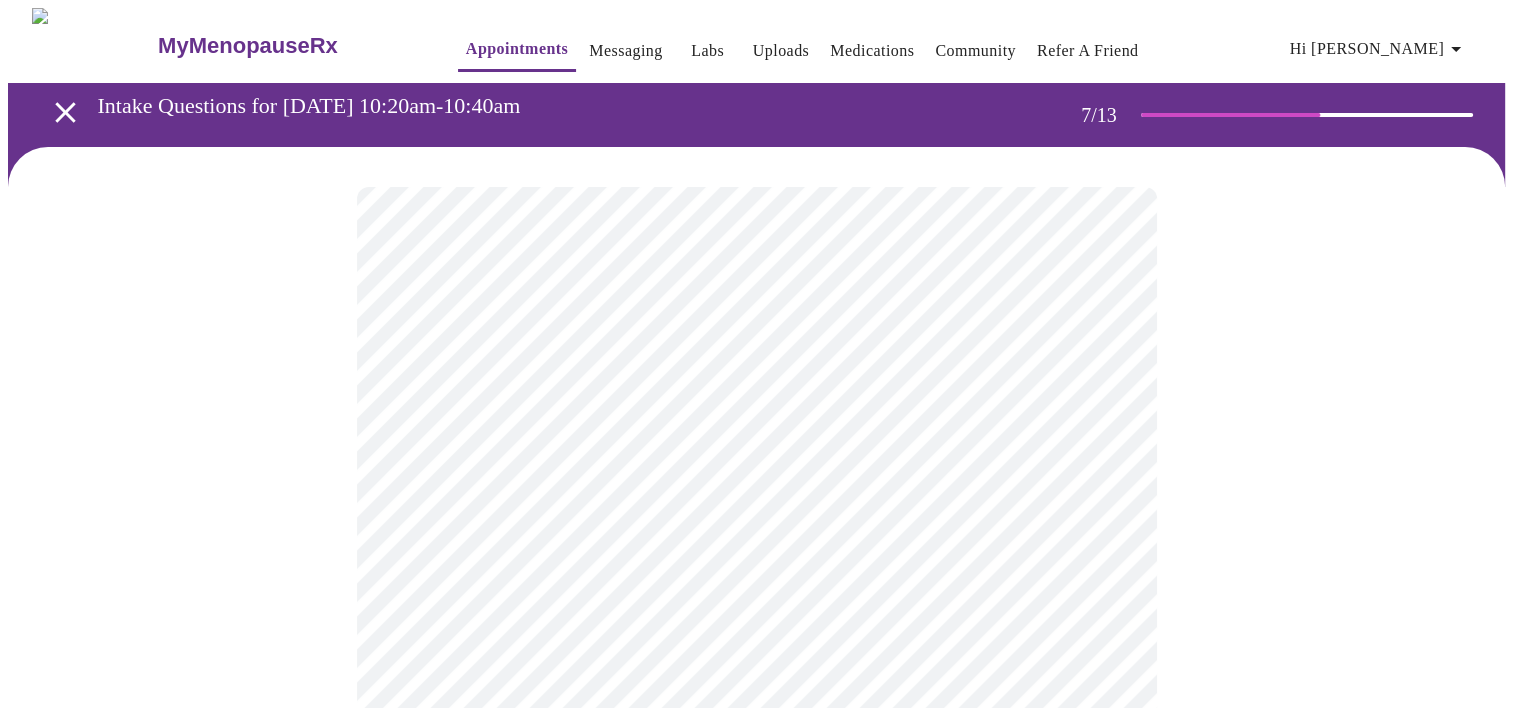 drag, startPoint x: 1512, startPoint y: 89, endPoint x: 1527, endPoint y: 127, distance: 40.853397 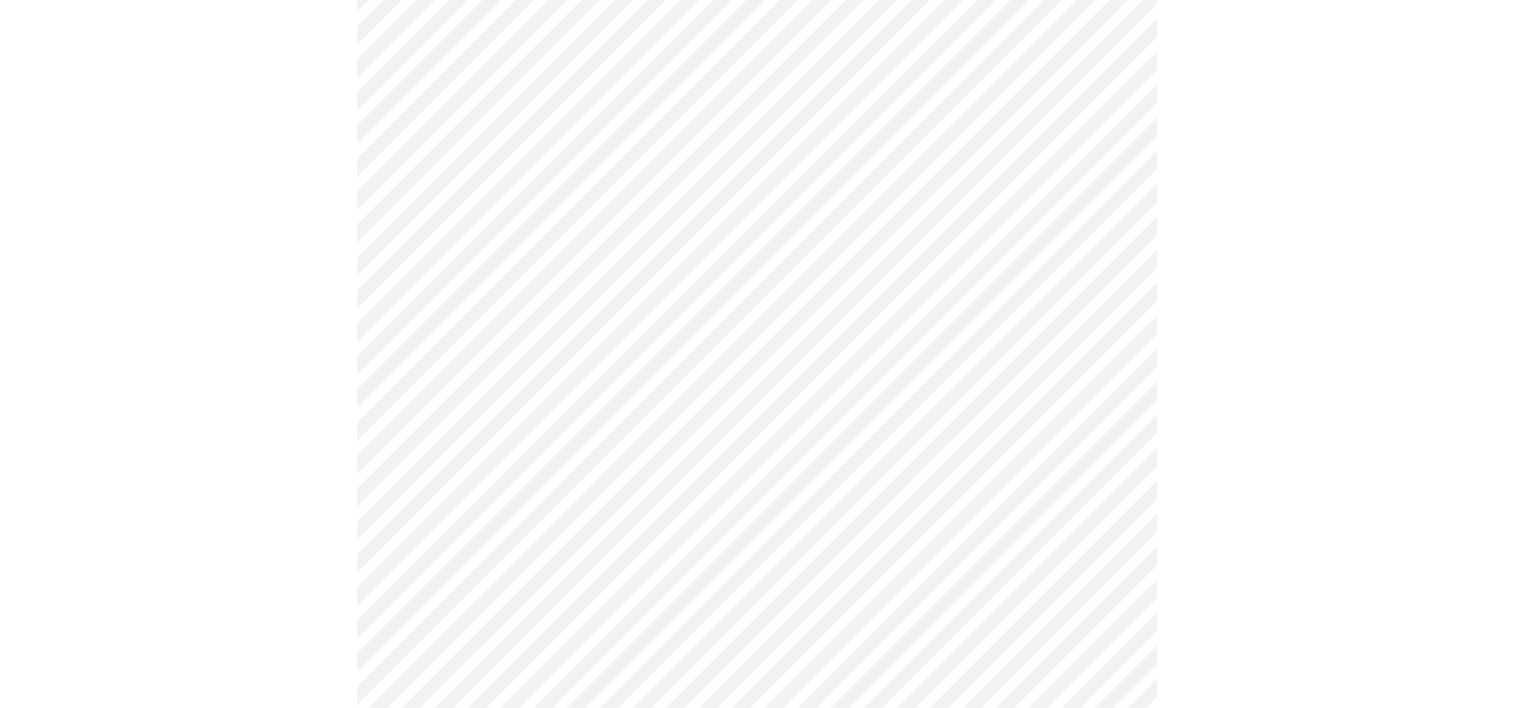 scroll, scrollTop: 5064, scrollLeft: 0, axis: vertical 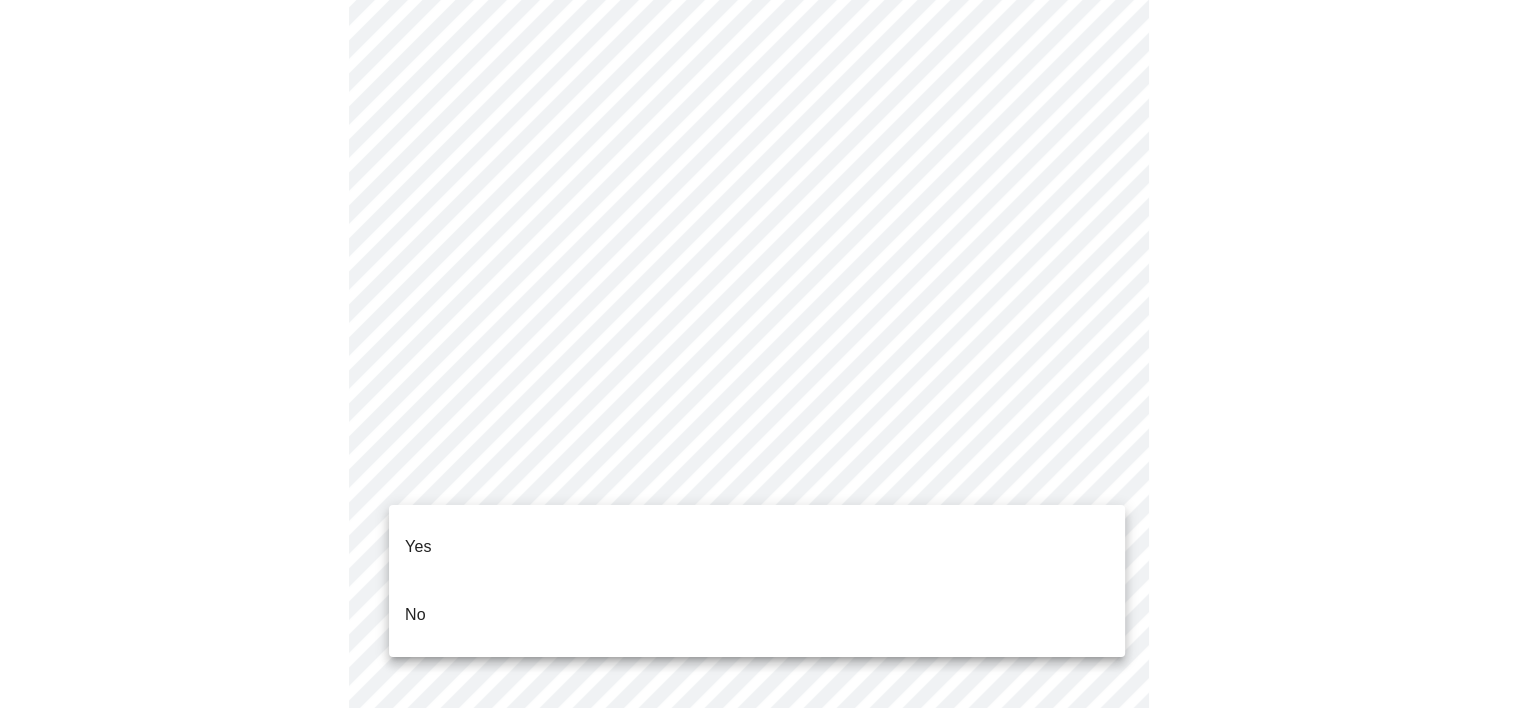 click on "MyMenopauseRx Appointments Messaging Labs Uploads Medications Community Refer a Friend Hi [PERSON_NAME]   Intake Questions for [DATE] 10:20am-10:40am 7  /  13 Settings Billing Invoices Log out Yes
No" at bounding box center [756, -1878] 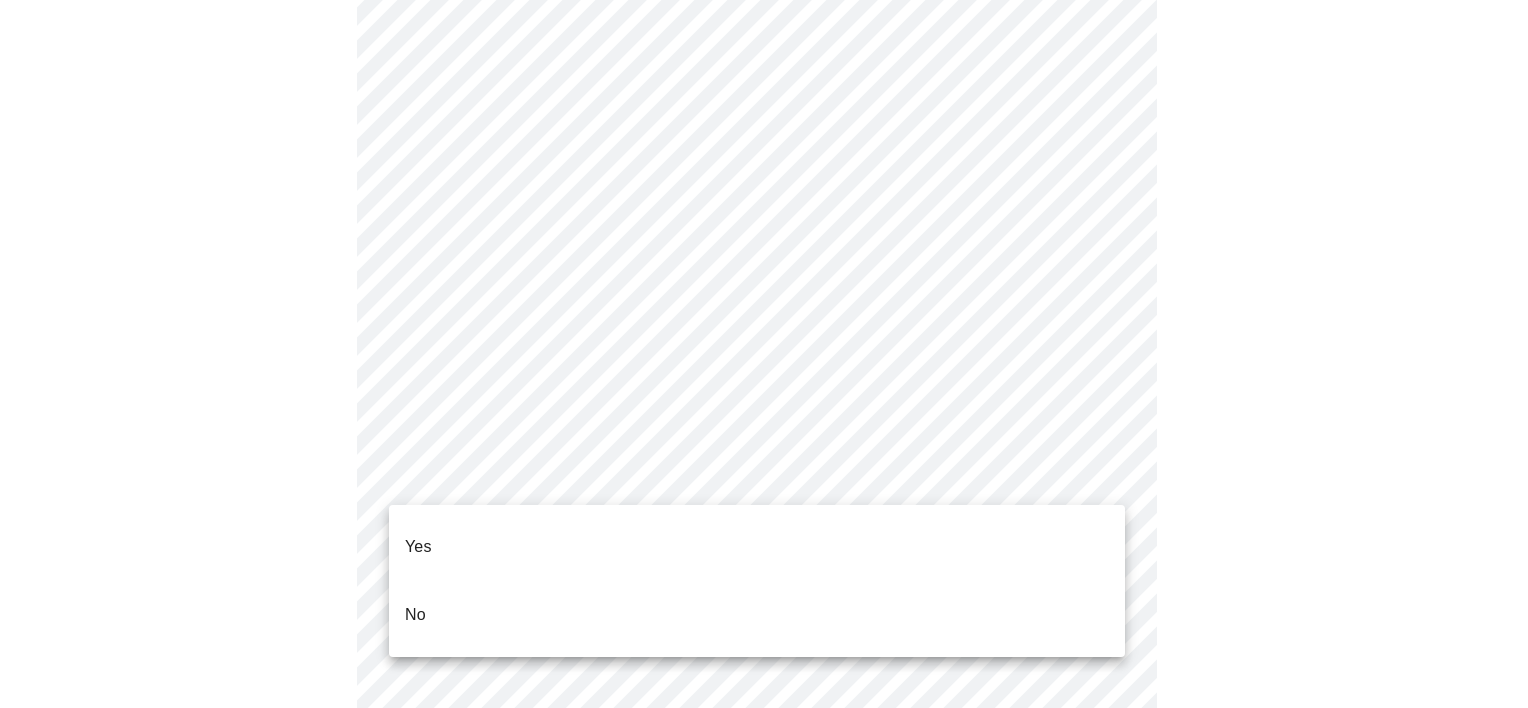 click on "No" at bounding box center (757, 615) 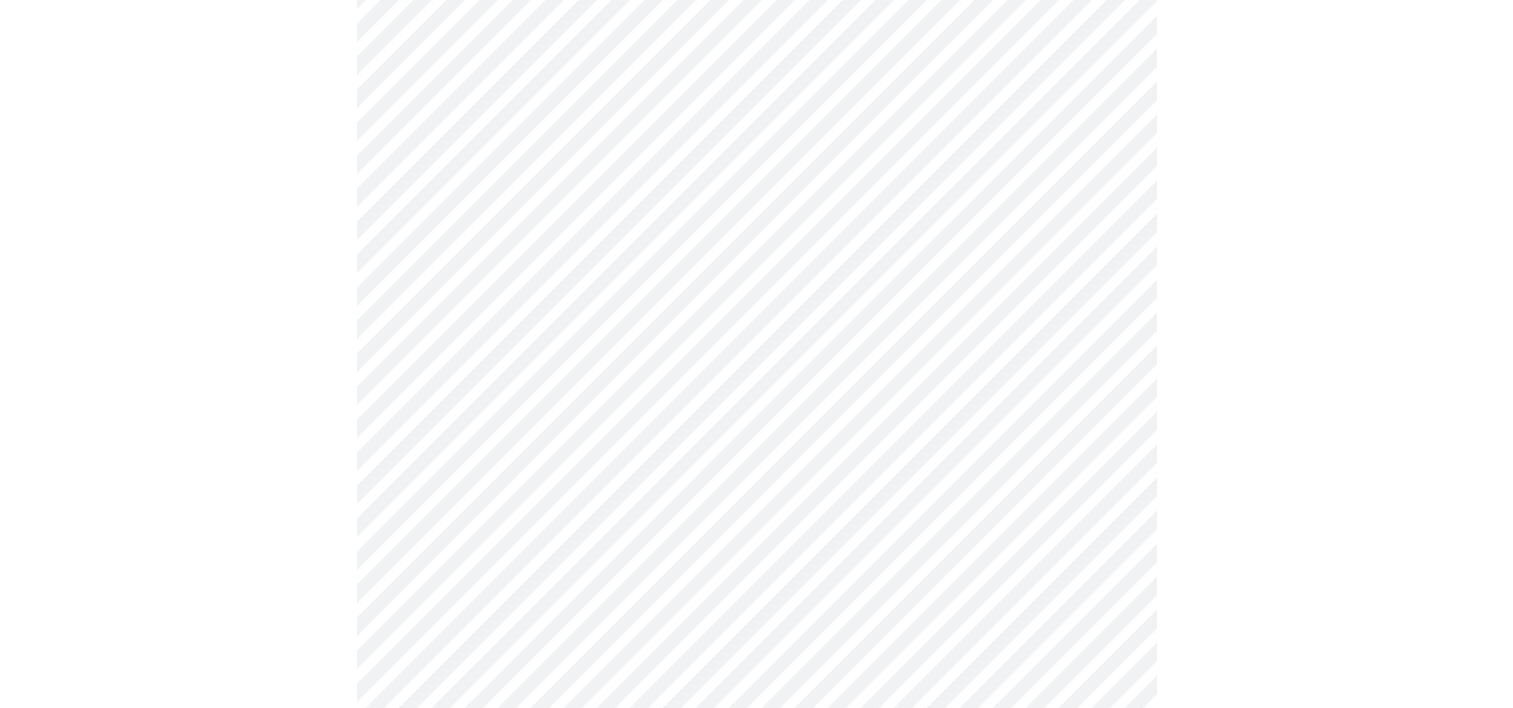 scroll, scrollTop: 5440, scrollLeft: 0, axis: vertical 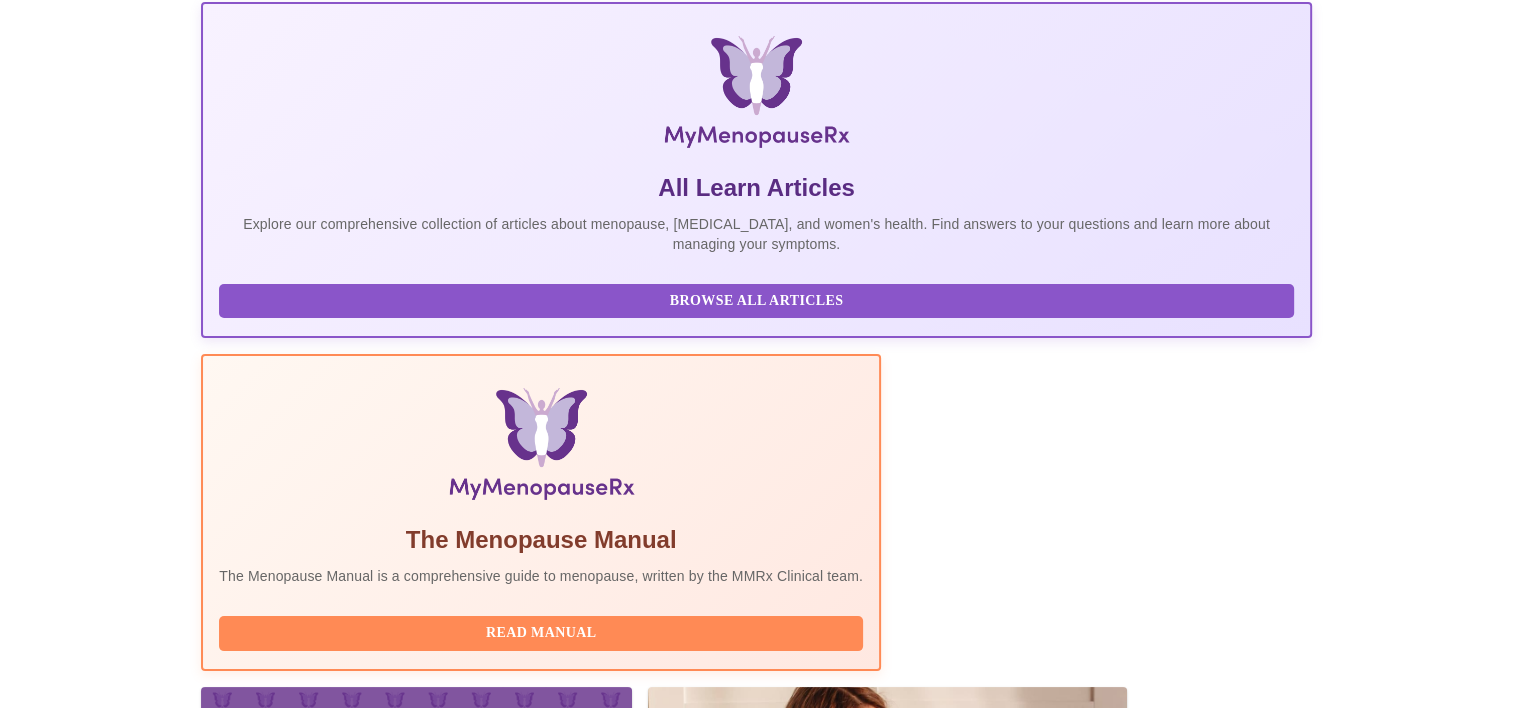 drag, startPoint x: 1531, startPoint y: 389, endPoint x: 1531, endPoint y: 447, distance: 58 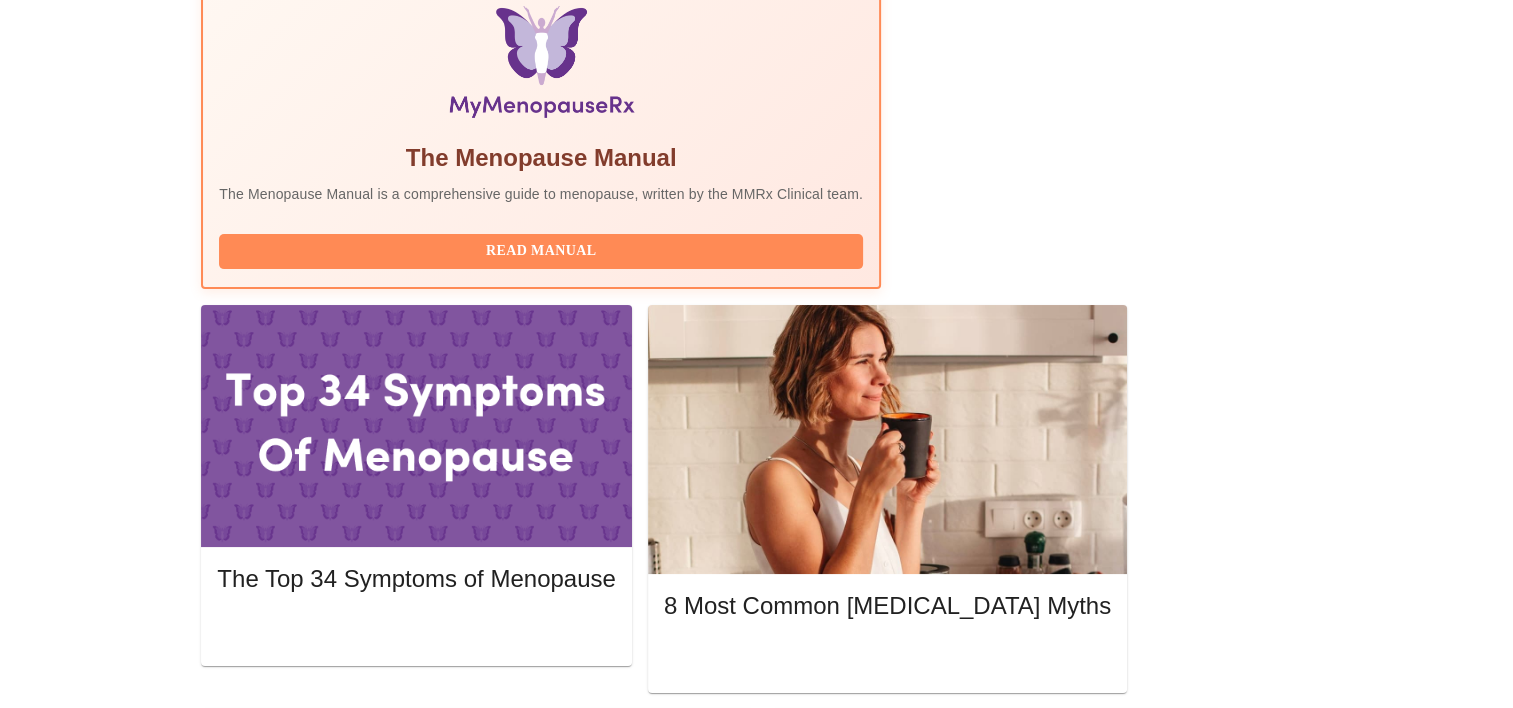 scroll, scrollTop: 752, scrollLeft: 0, axis: vertical 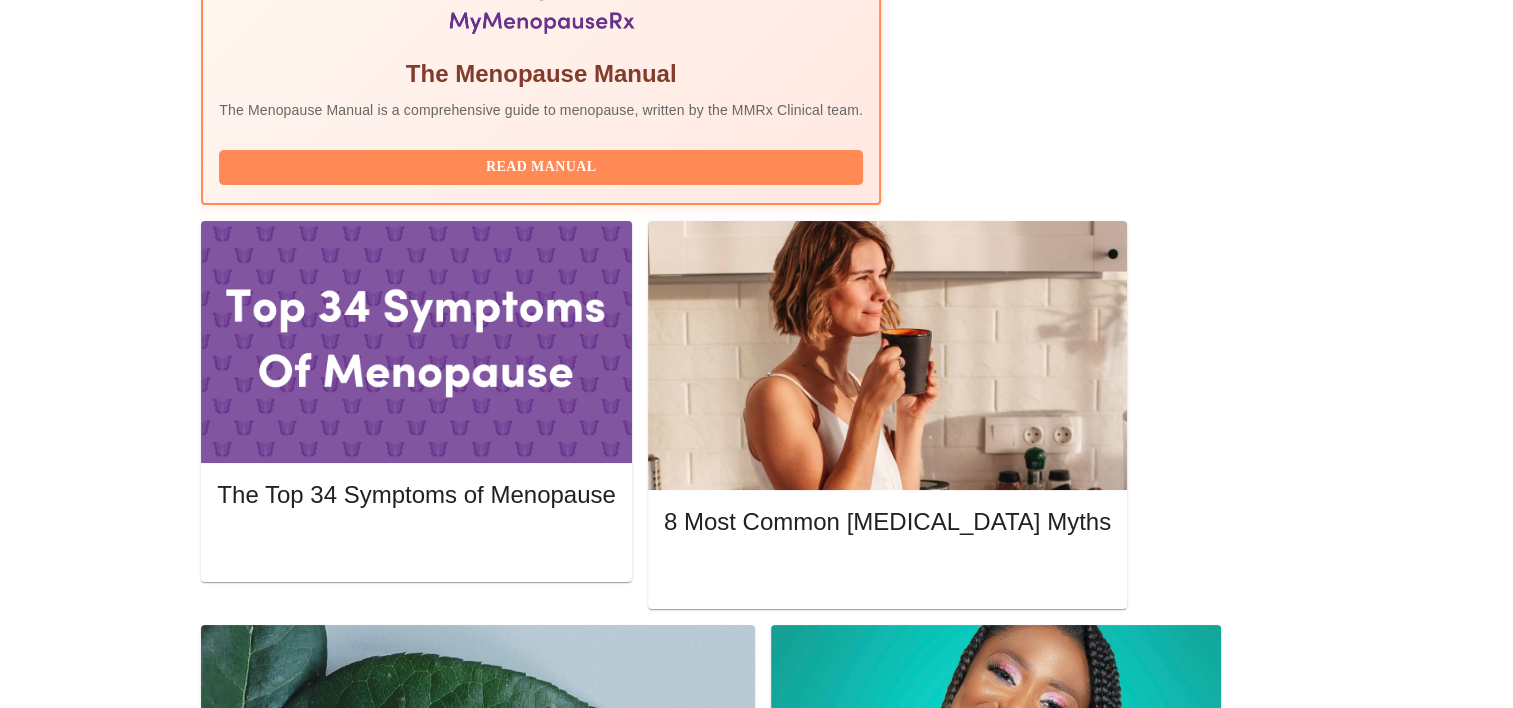 click 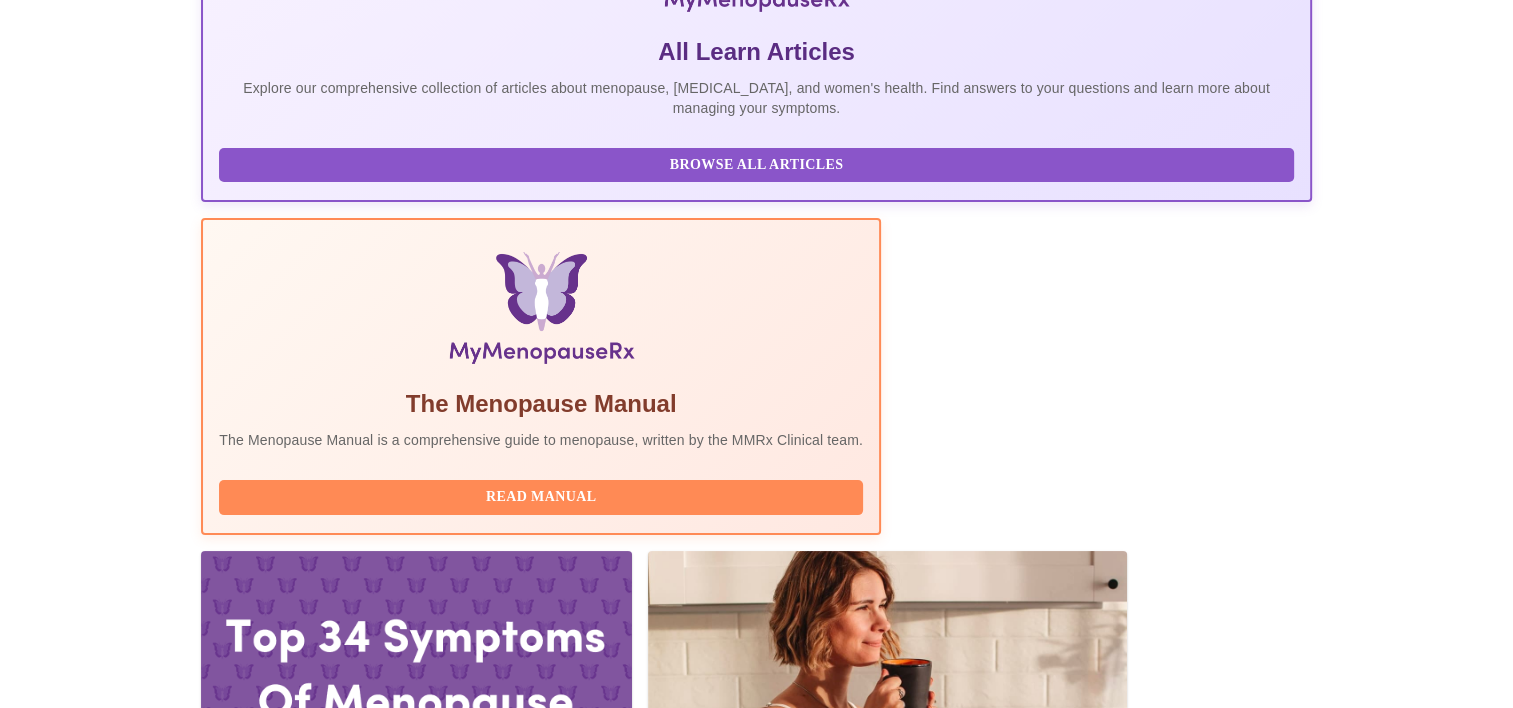 scroll, scrollTop: 433, scrollLeft: 0, axis: vertical 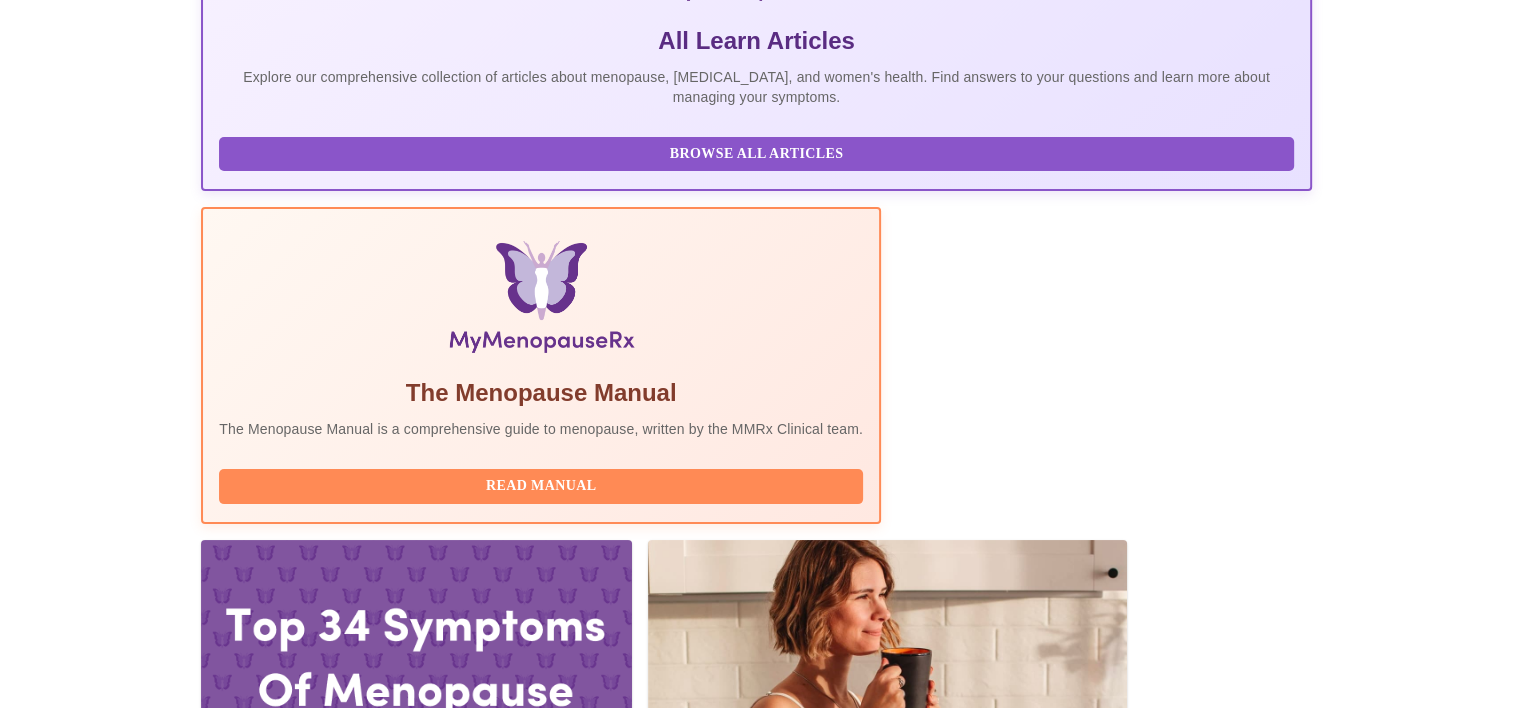 click on "Join Waiting Room" at bounding box center [1205, 2119] 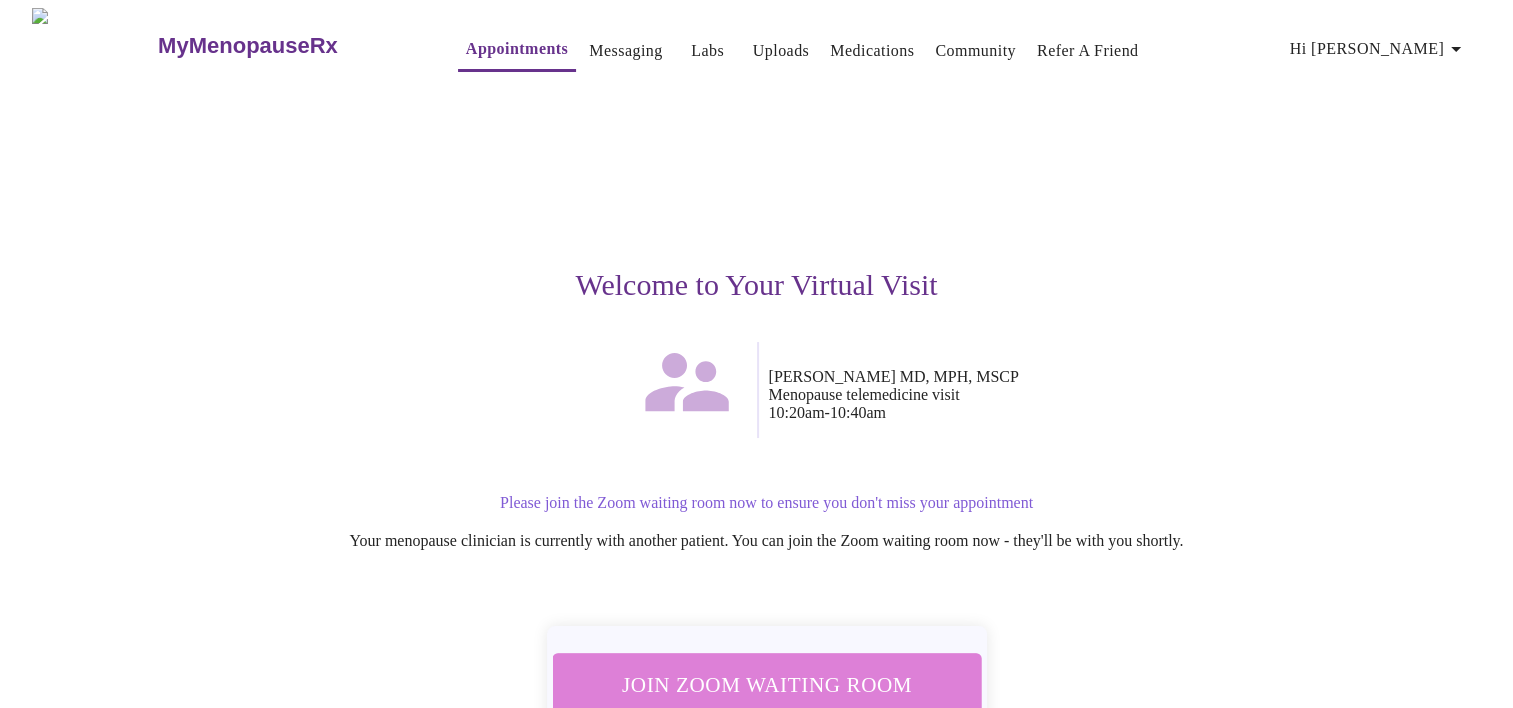 click on "Join Zoom Waiting Room" at bounding box center [766, 684] 